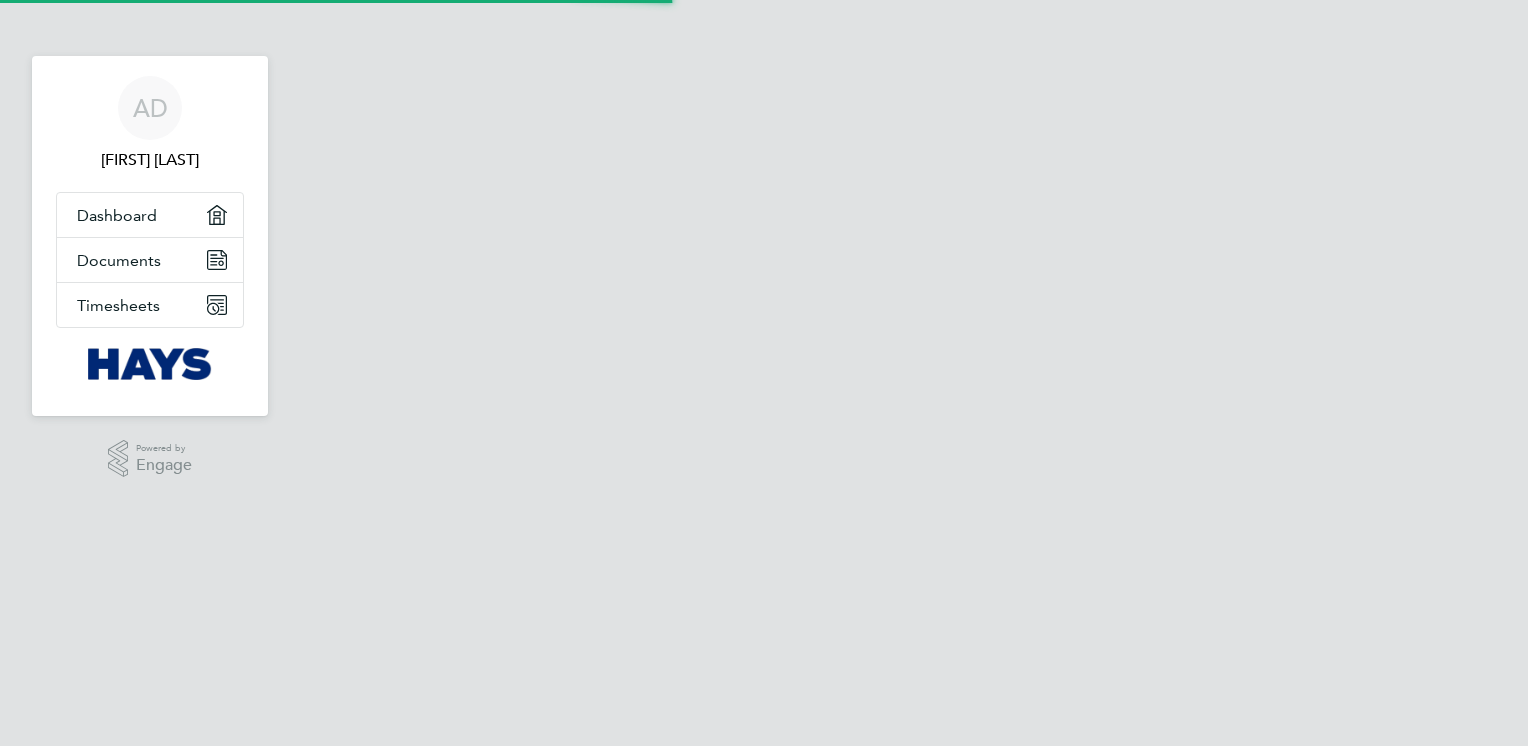 scroll, scrollTop: 0, scrollLeft: 0, axis: both 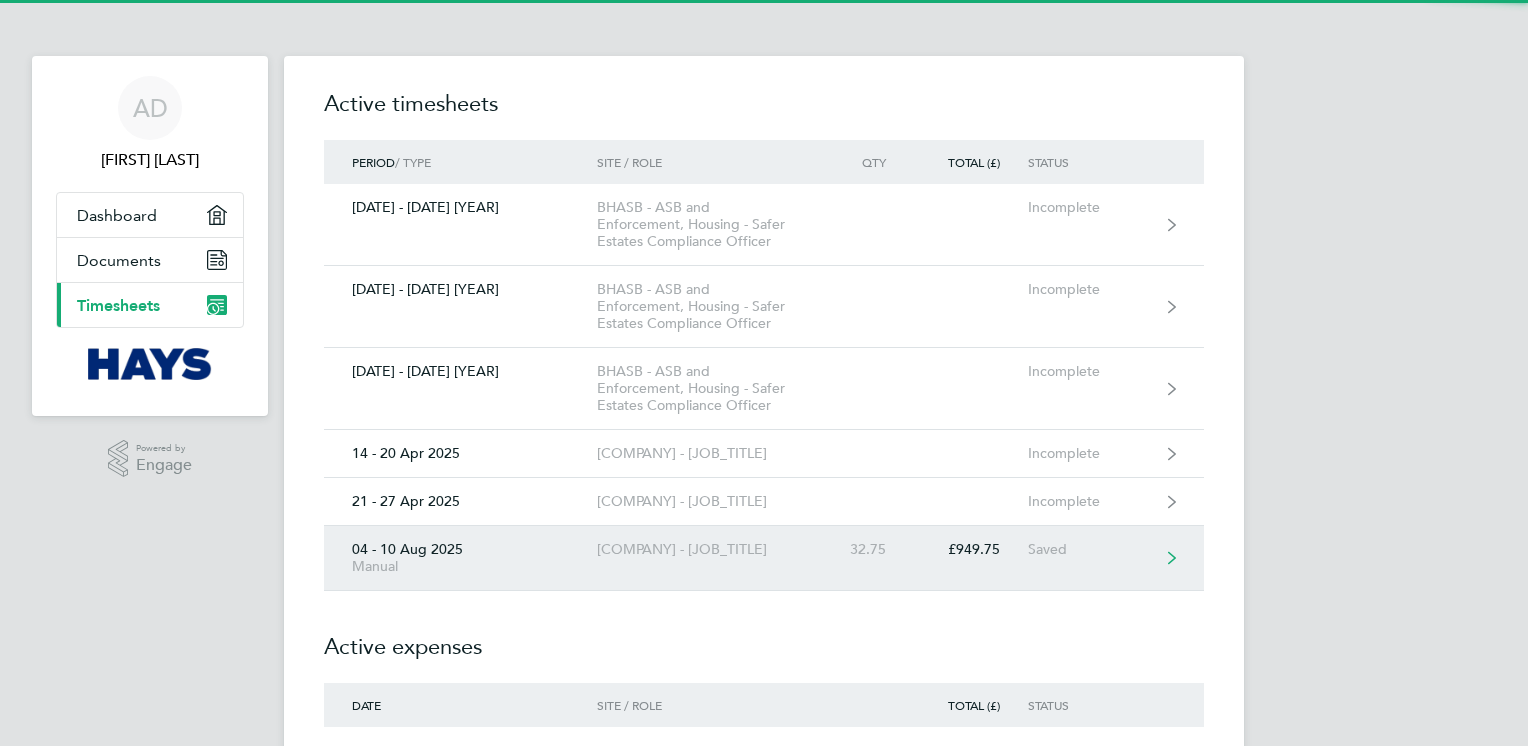 click on "[DATE] - [DATE] [YEAR]   Manual  [COMPANY] - [JOB_TITLE]  [QUANTITY]   [PRICE]   Saved" 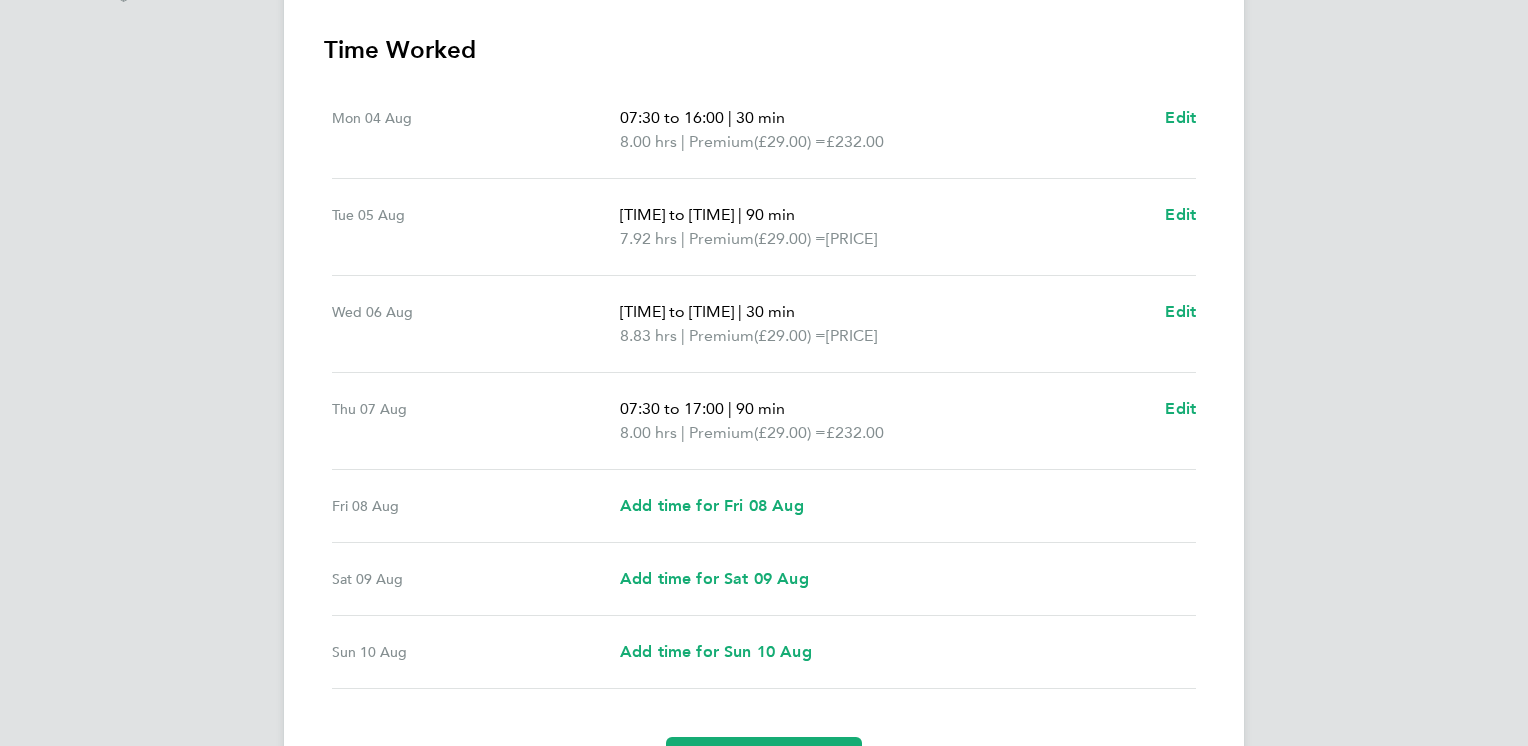 scroll, scrollTop: 480, scrollLeft: 0, axis: vertical 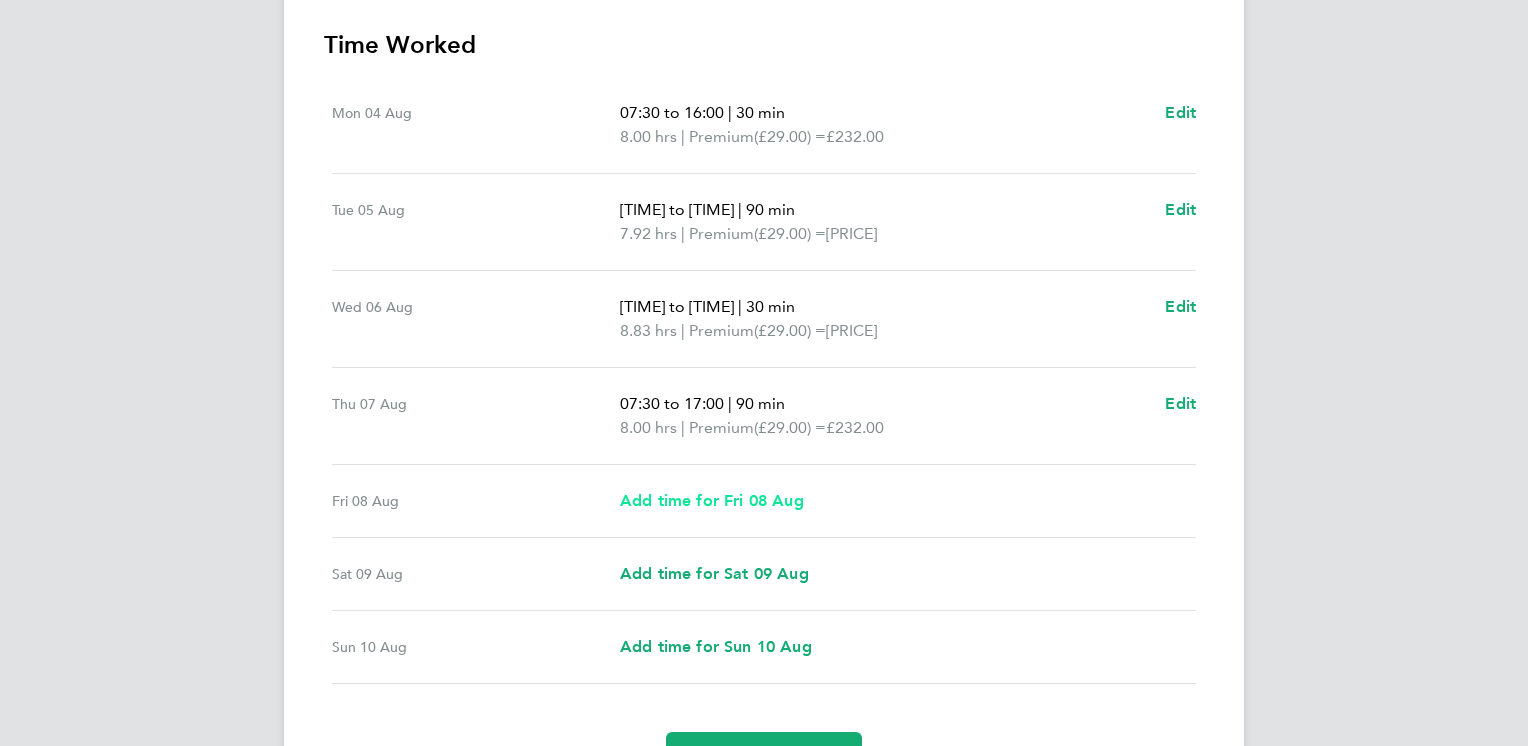 click on "Add time for Fri 08 Aug" at bounding box center (712, 500) 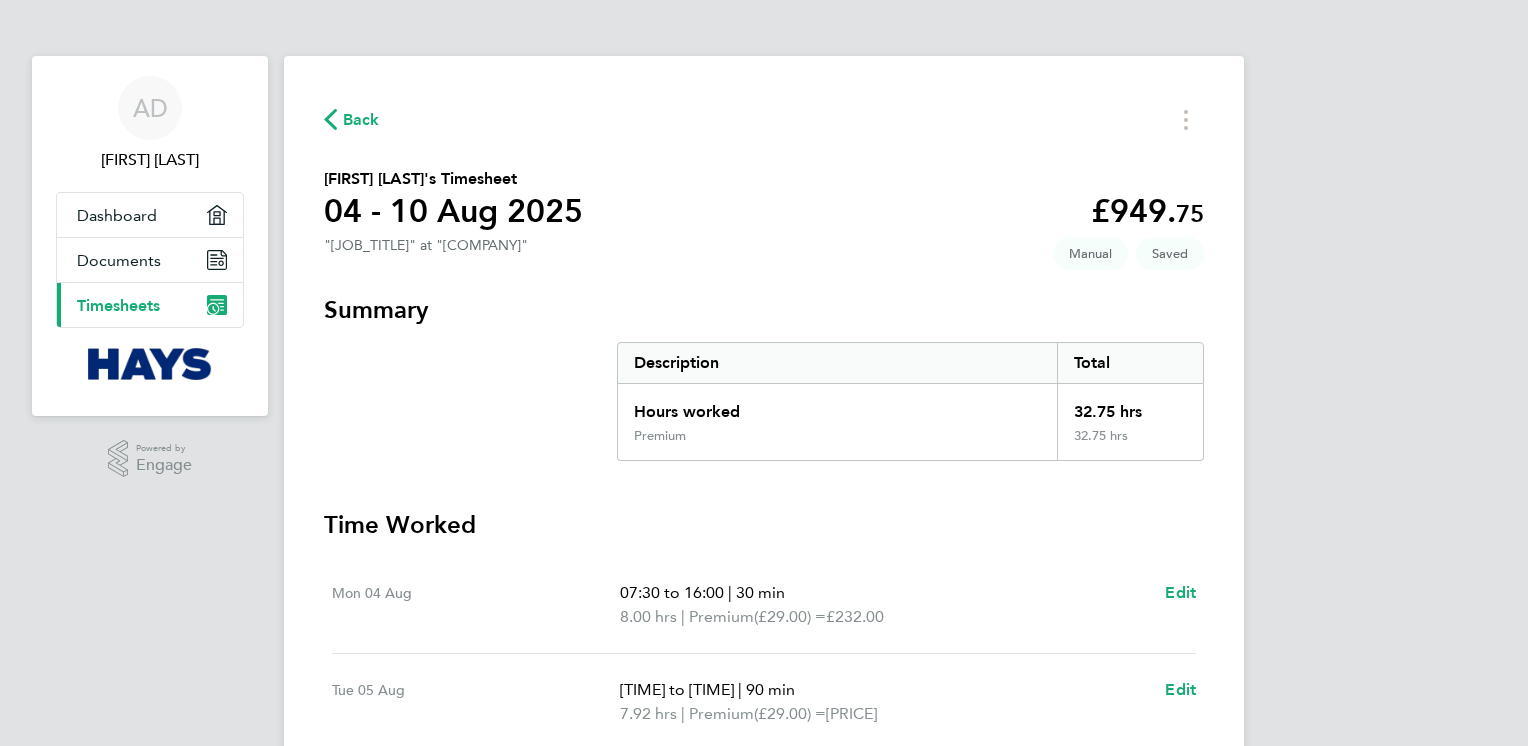 select on "30" 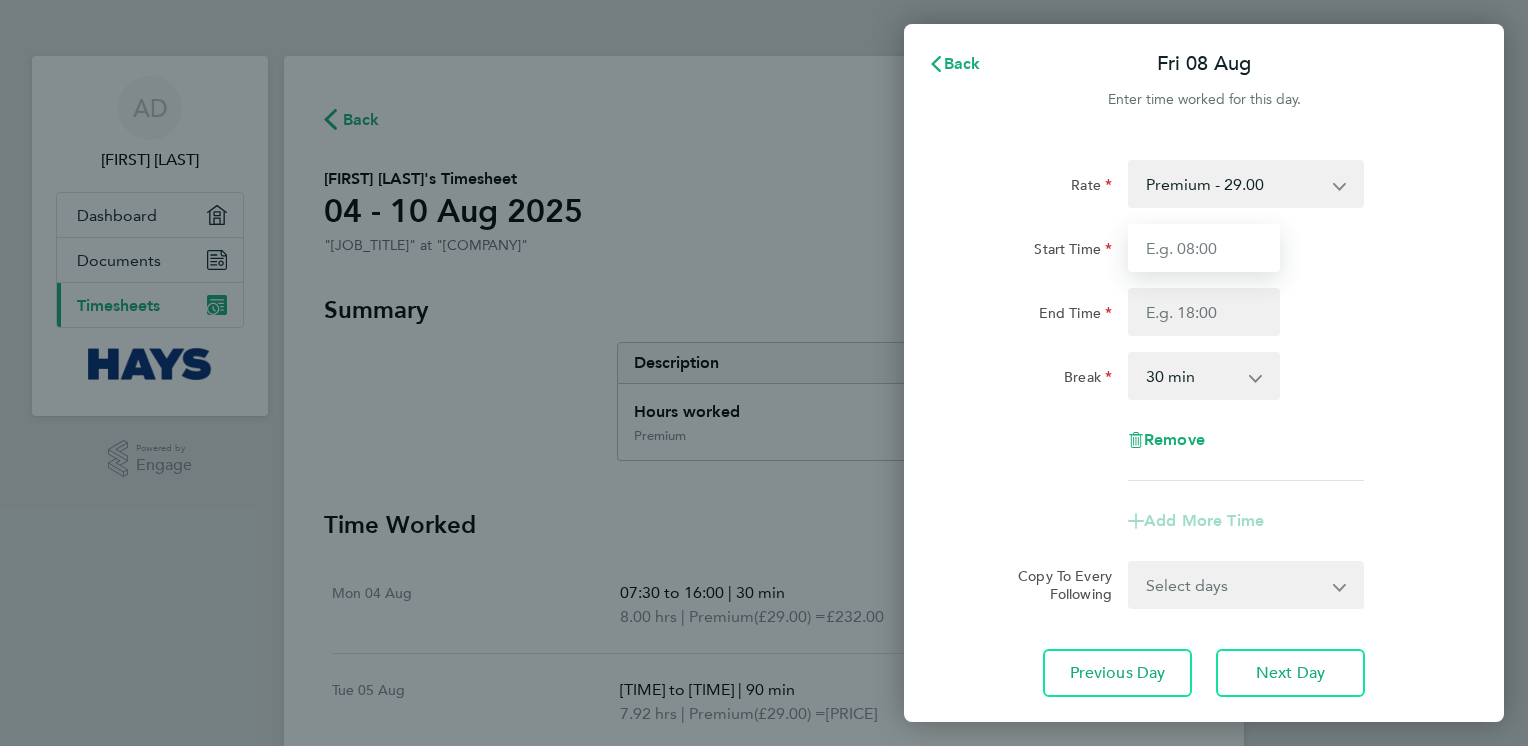 click on "Start Time" at bounding box center (1204, 248) 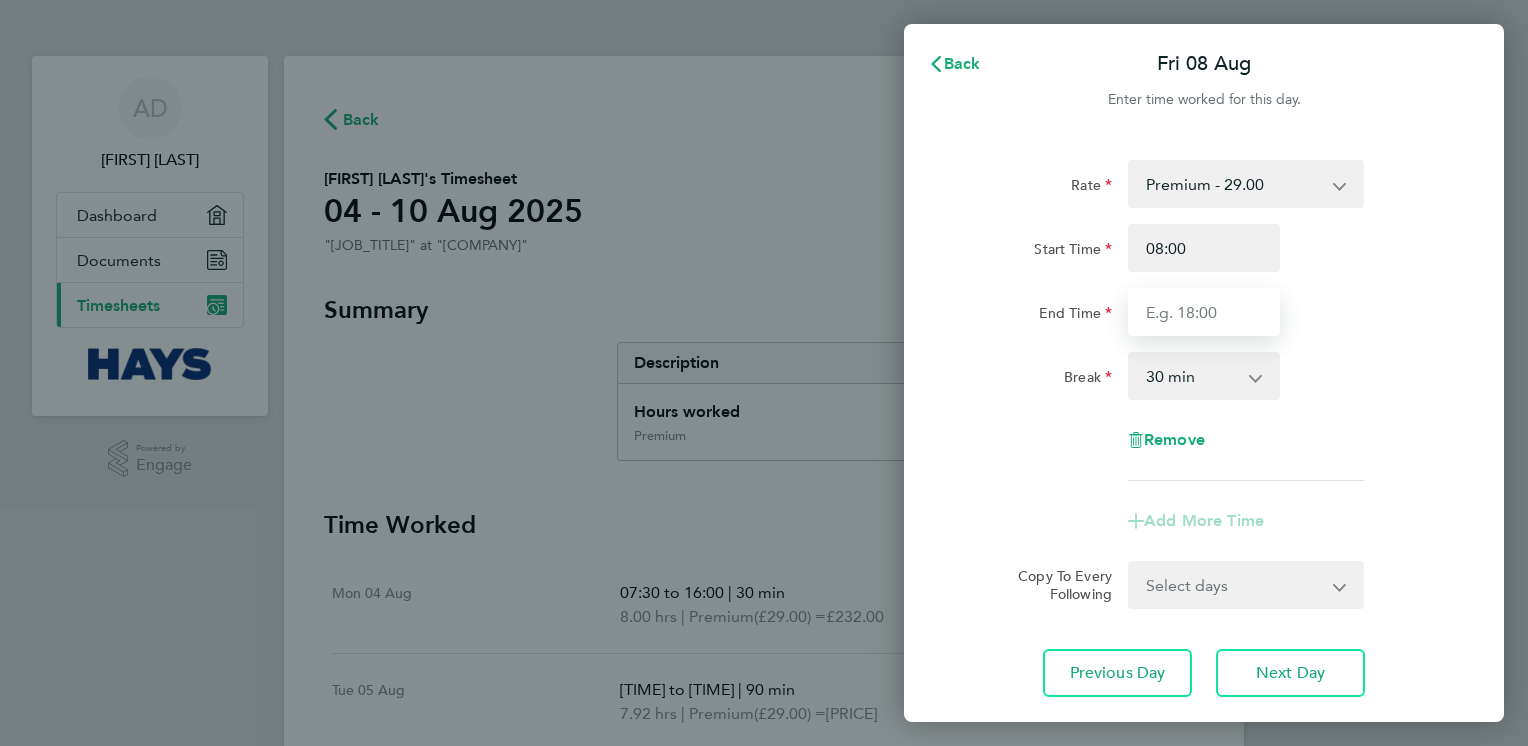 click on "End Time" at bounding box center [1204, 312] 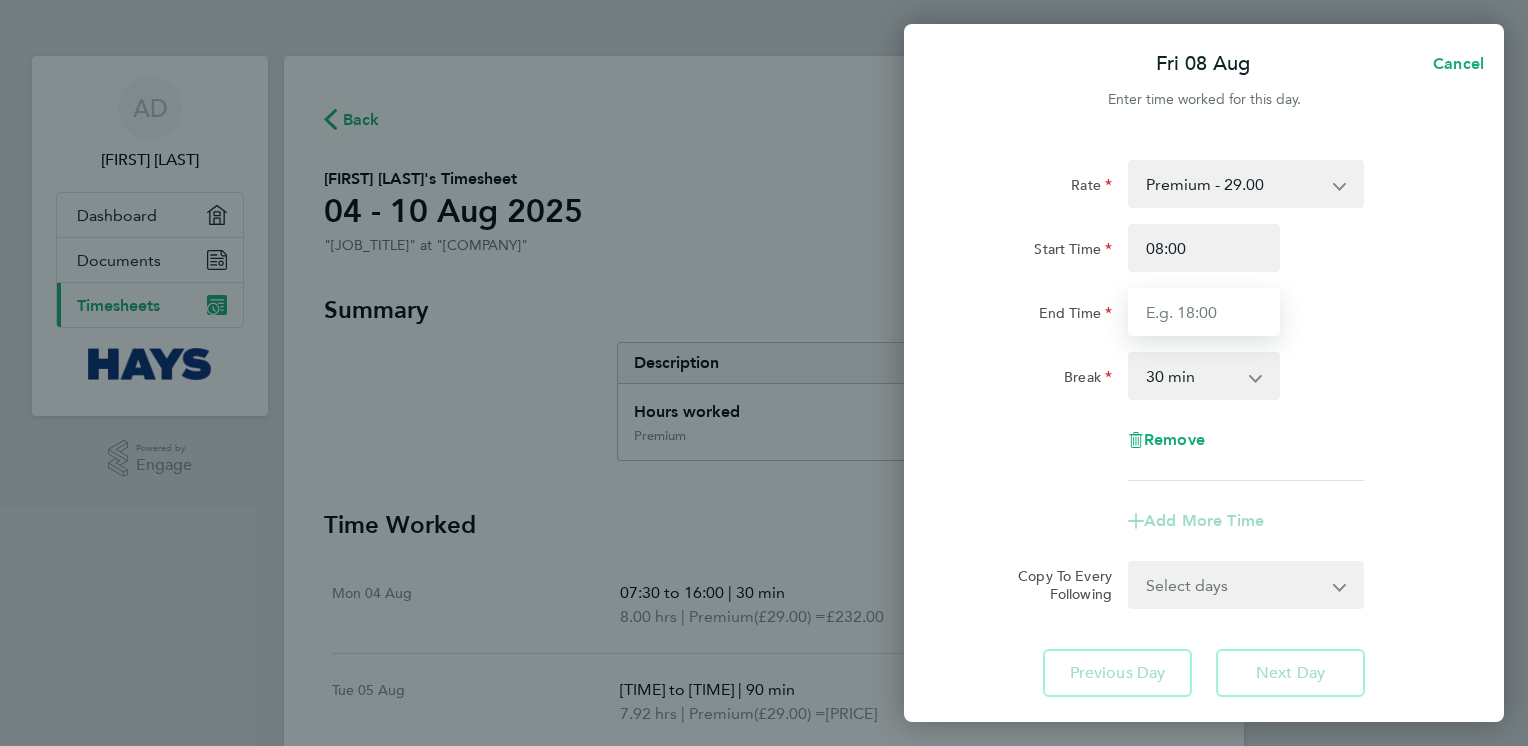 type on "16:00" 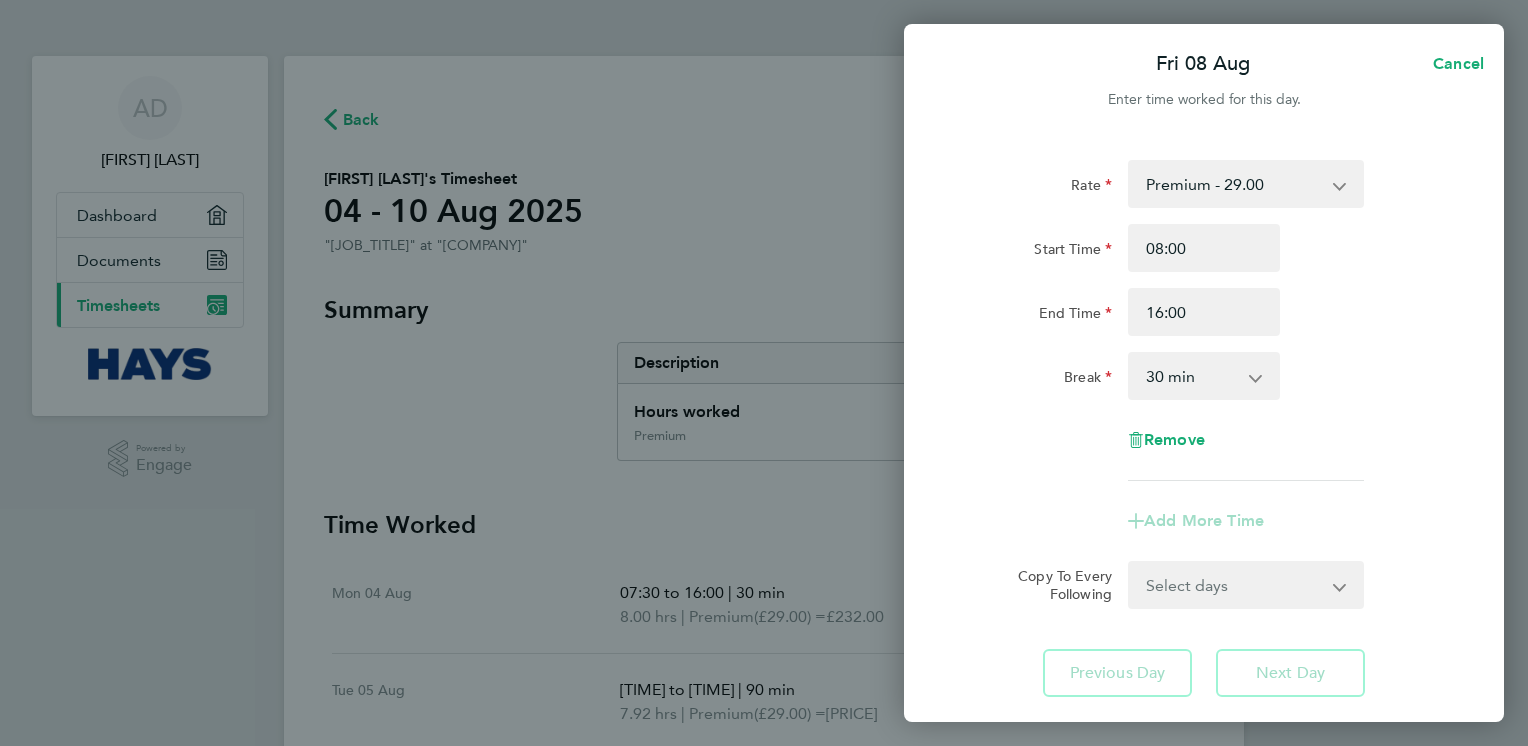 click 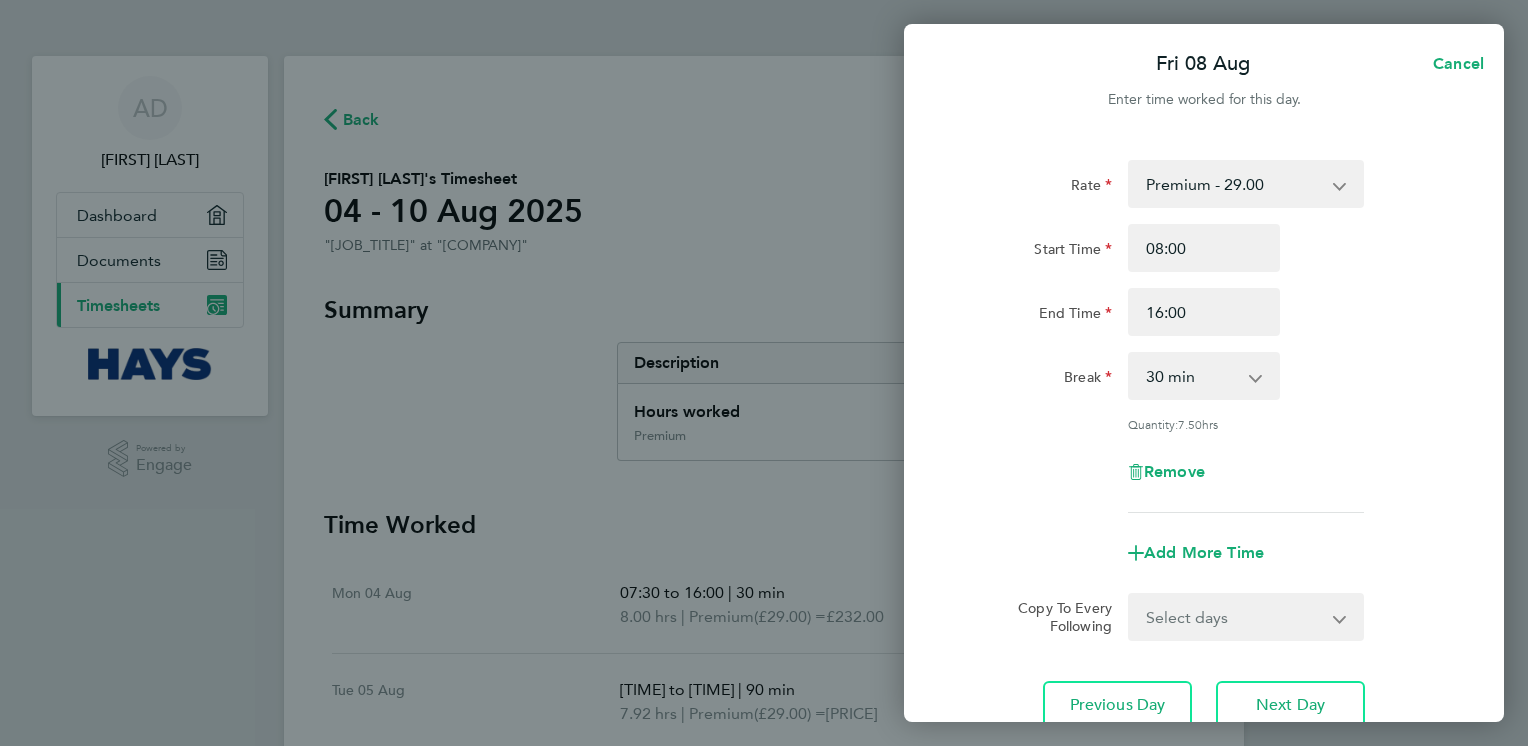 click on "0 min   15 min   30 min   45 min   60 min   75 min   90 min" at bounding box center [1192, 376] 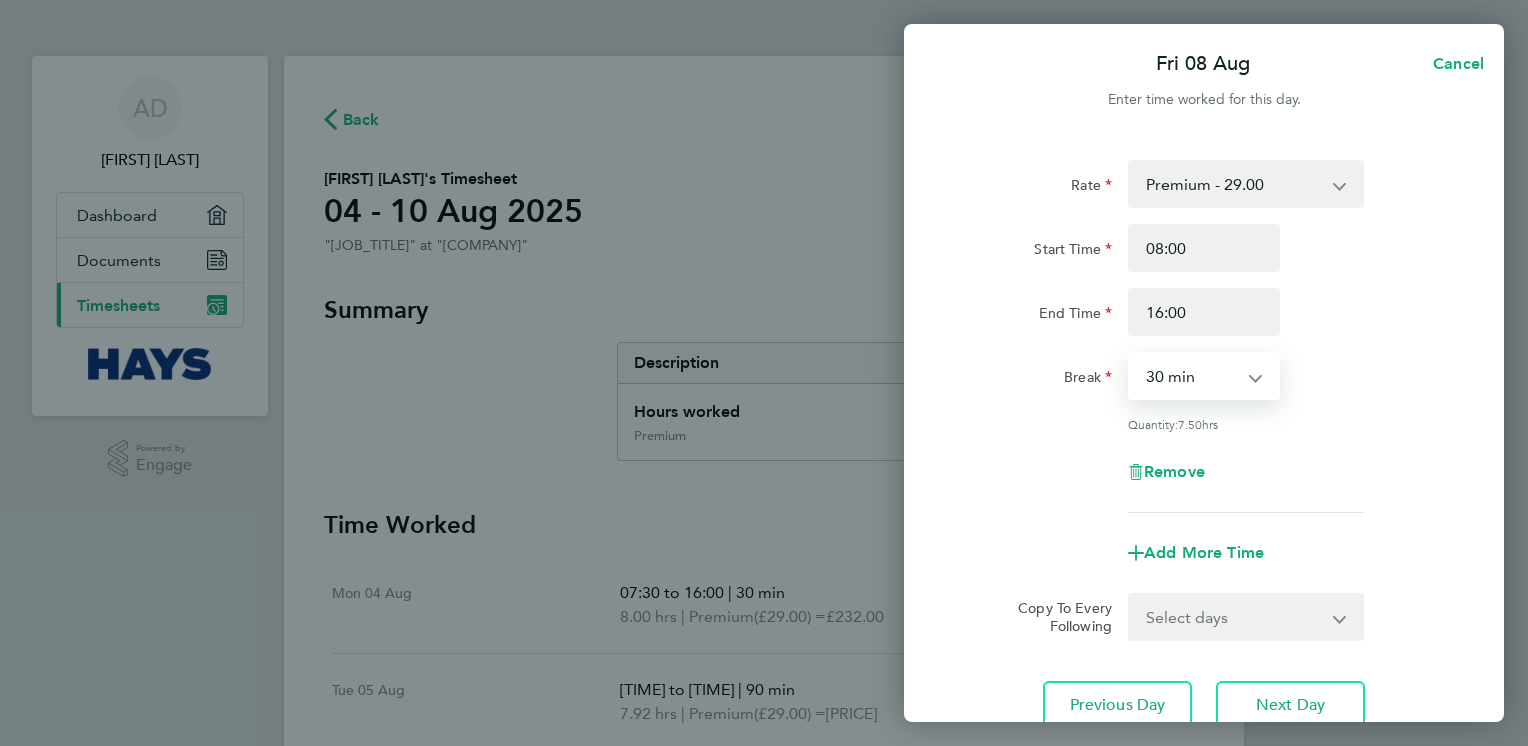 select on "90" 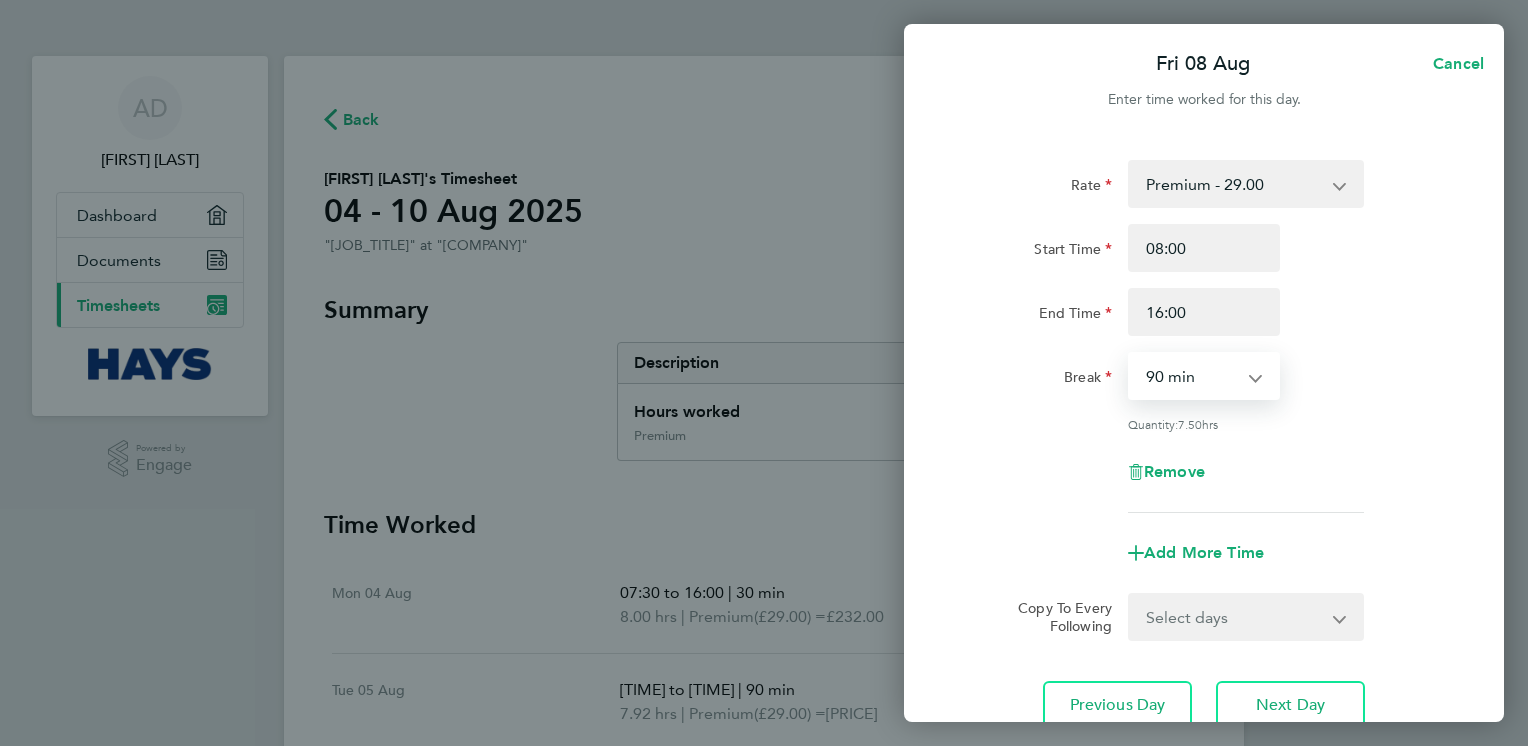 click on "0 min   15 min   30 min   45 min   60 min   75 min   90 min" at bounding box center (1192, 376) 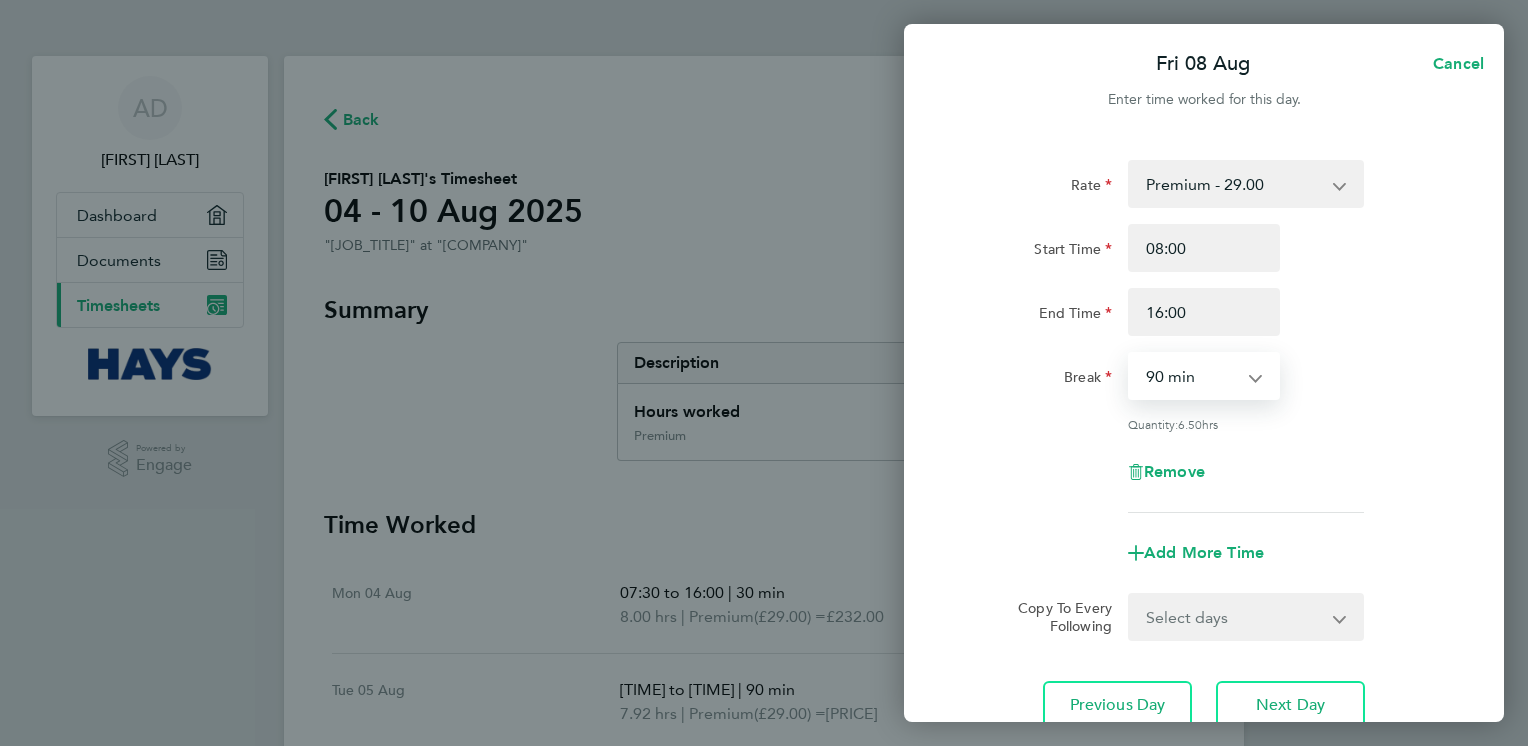 click on "Rate  Premium - 29.00
Start Time [TIME] End Time [TIME] Break  0 min   15 min   30 min   45 min   60 min   75 min   90 min
Quantity:  6.50  hrs
Remove
Add More Time" 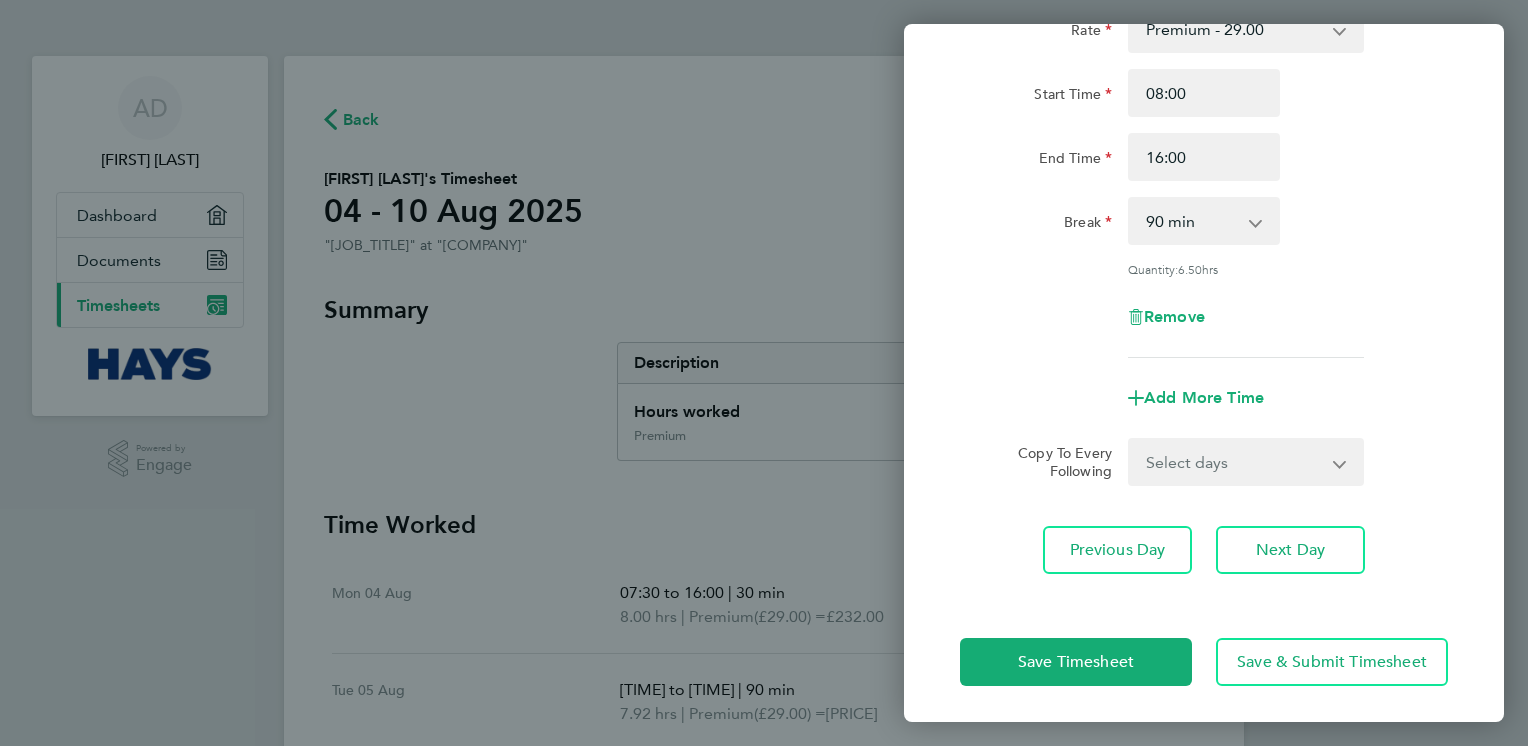 scroll, scrollTop: 156, scrollLeft: 0, axis: vertical 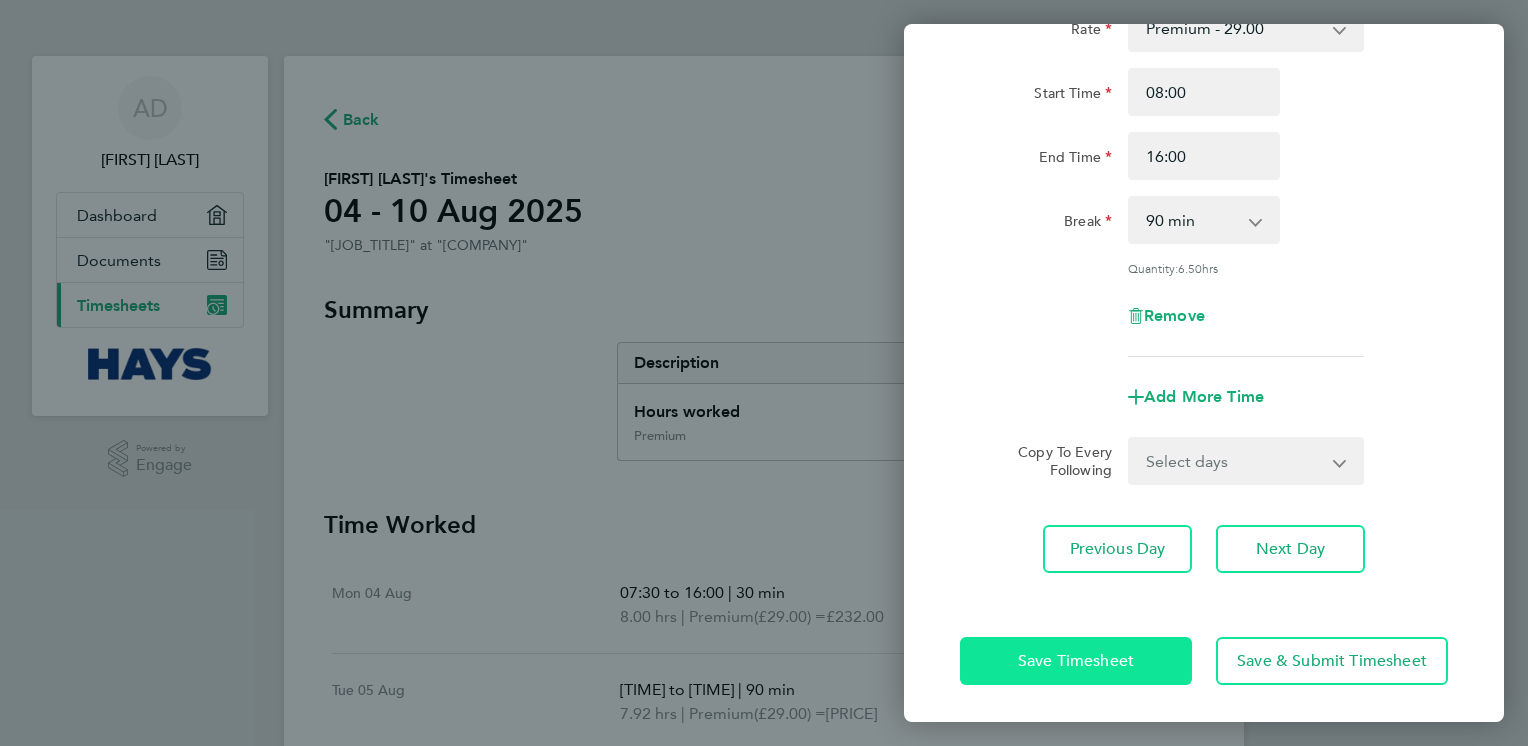 click on "Save Timesheet" 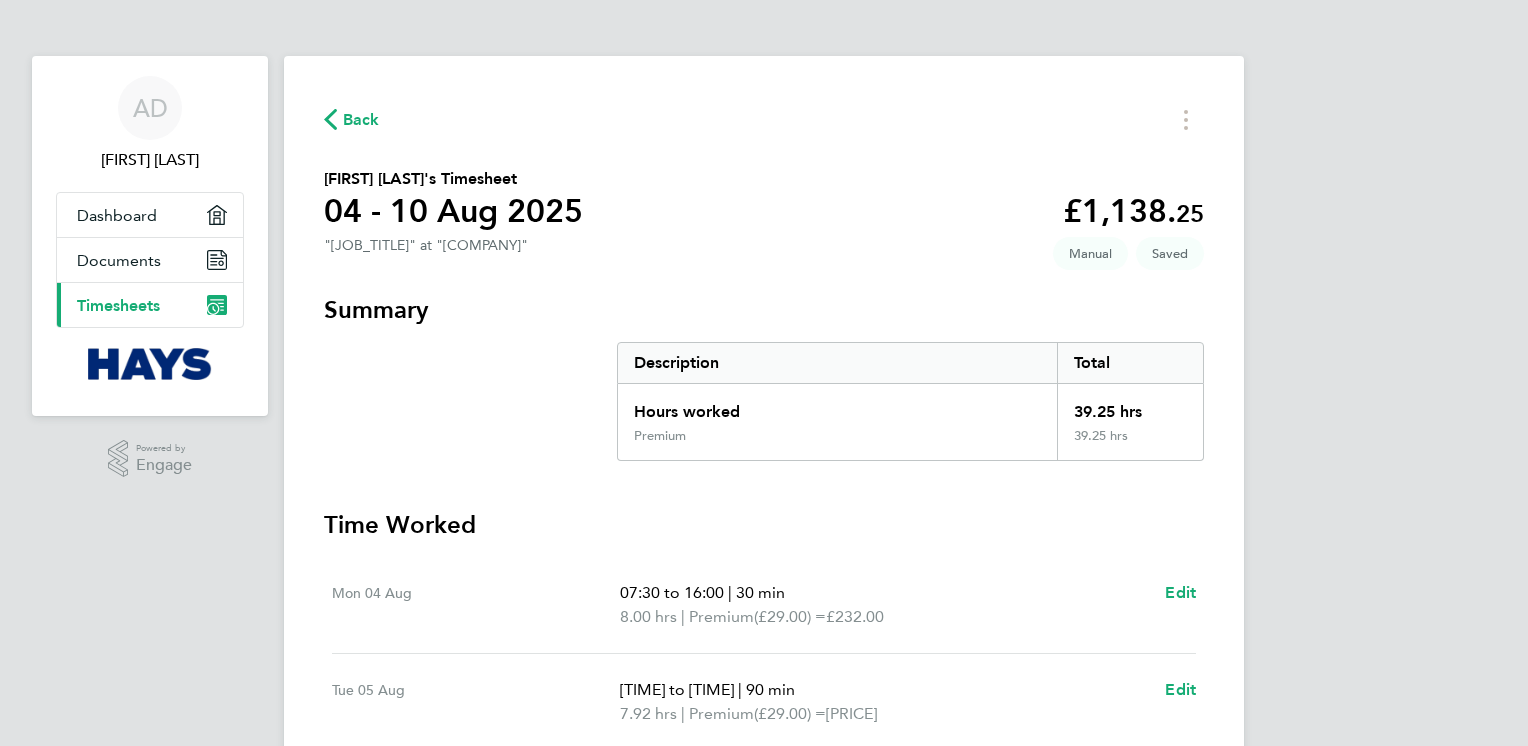 click on "Time Worked   Mon 04 Aug   [TIME] to [TIME]   |   30 min   8.00 hrs   |   Premium   ([PRICE]) =   [PRICE]   Edit   Tue 05 Aug   [TIME] to [TIME]   |   90 min   7.92 hrs   |   Premium   ([PRICE]) =   [PRICE]   Edit   Wed 06 Aug   [TIME] to [TIME]   |   30 min   8.83 hrs   |   Premium   ([PRICE]) =   [PRICE]   Edit   Thu 07 Aug   [TIME] to [TIME]   |   90 min   8.00 hrs   |   Premium   ([PRICE]) =   [PRICE]   Edit   Fri 08 Aug   [TIME] to [TIME]   |   90 min   6.50 hrs   |   Premium   ([PRICE]) =   [PRICE]   Edit   Sat 09 Aug   Add time for Sat 09 Aug   Add time for Sat 09 Aug   Sun 10 Aug   Add time for Sun 10 Aug   Add time for Sun 10 Aug   Submit For Approval" at bounding box center (764, 896) 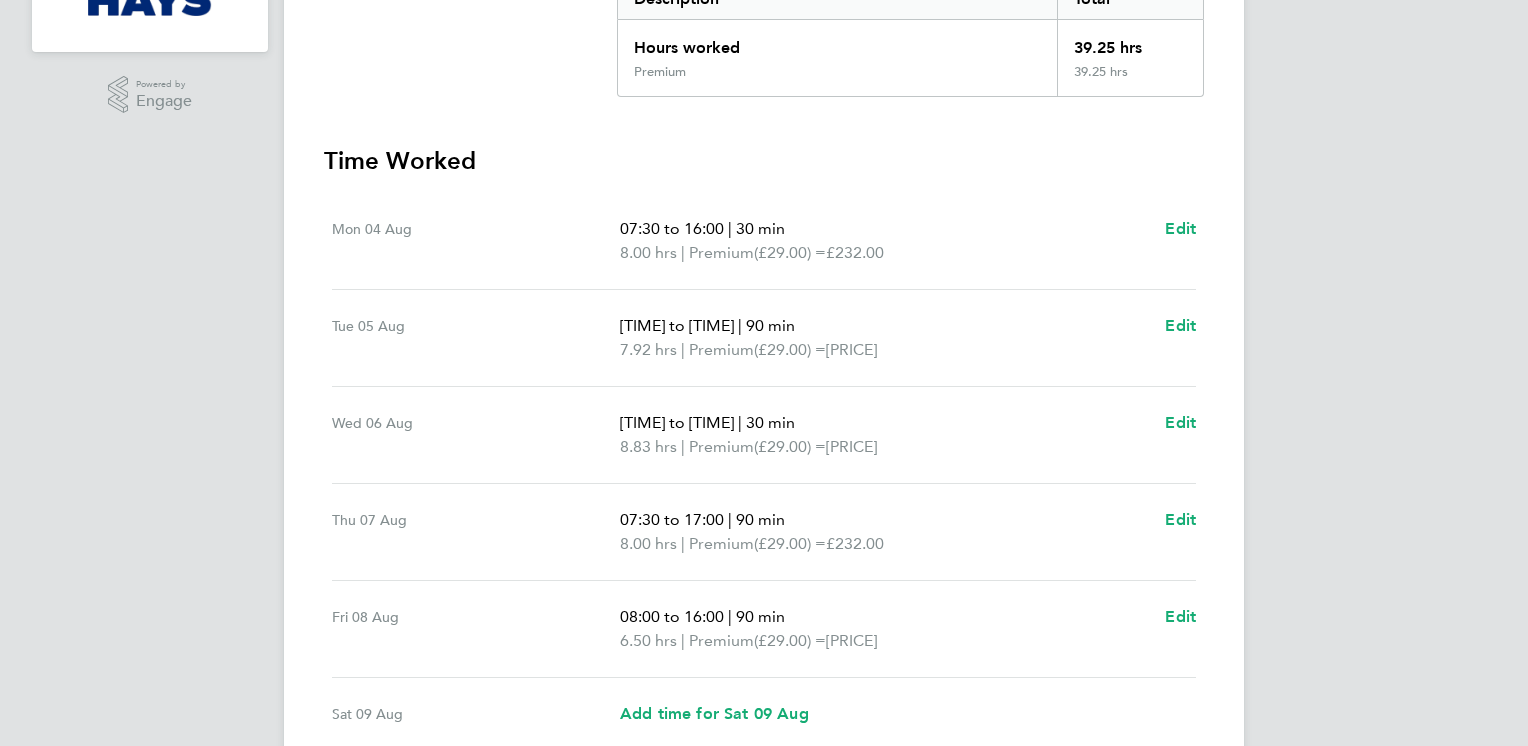 scroll, scrollTop: 360, scrollLeft: 0, axis: vertical 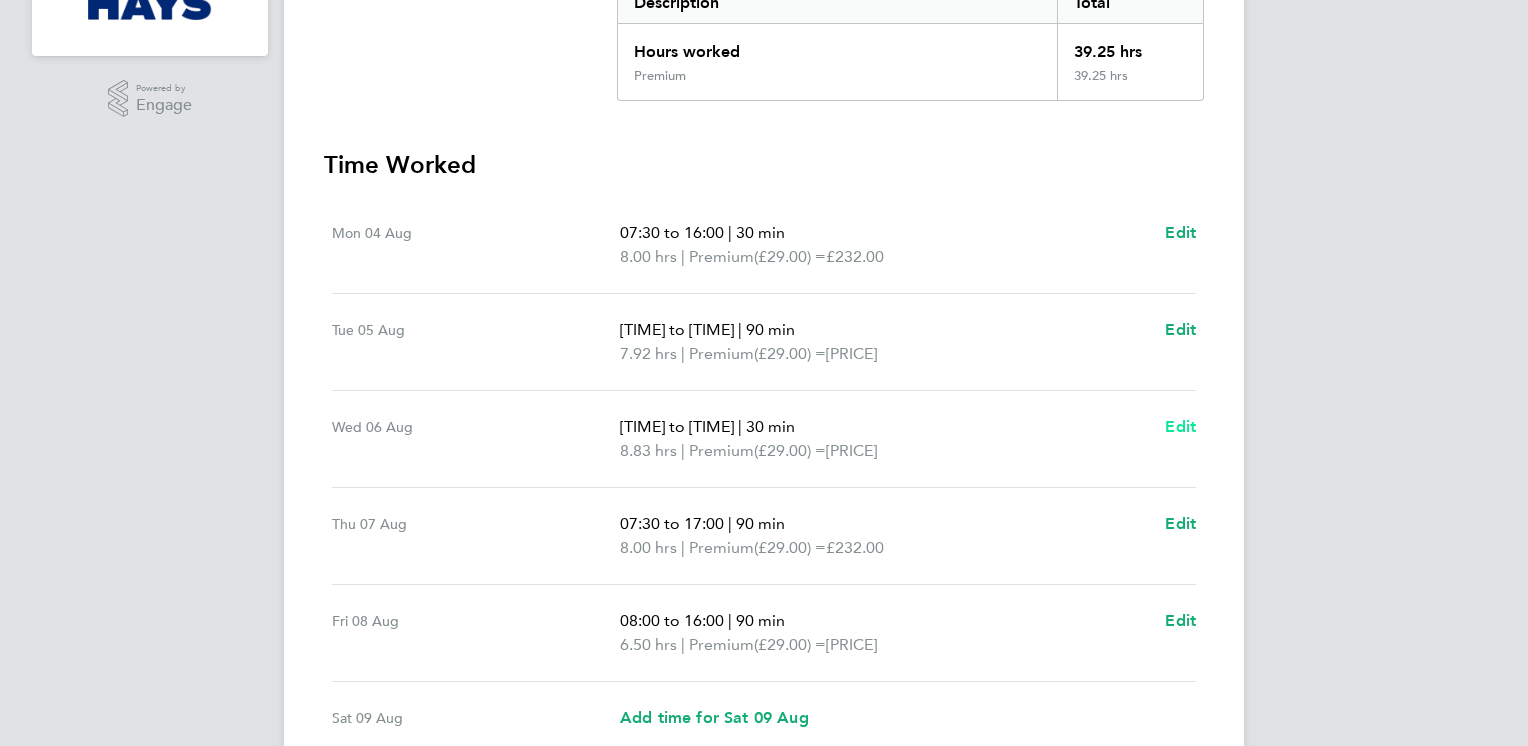 click on "Edit" at bounding box center (1180, 426) 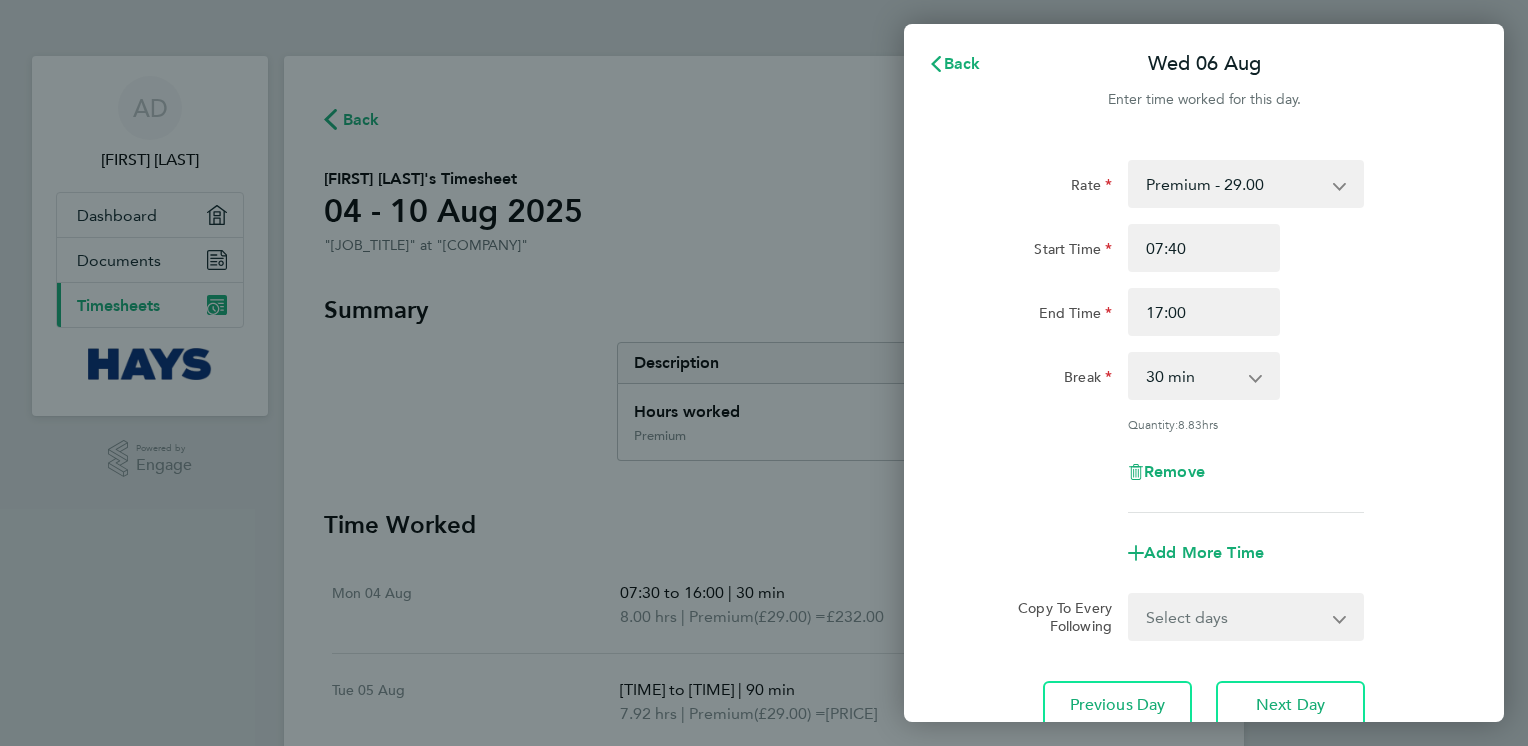 scroll, scrollTop: 0, scrollLeft: 0, axis: both 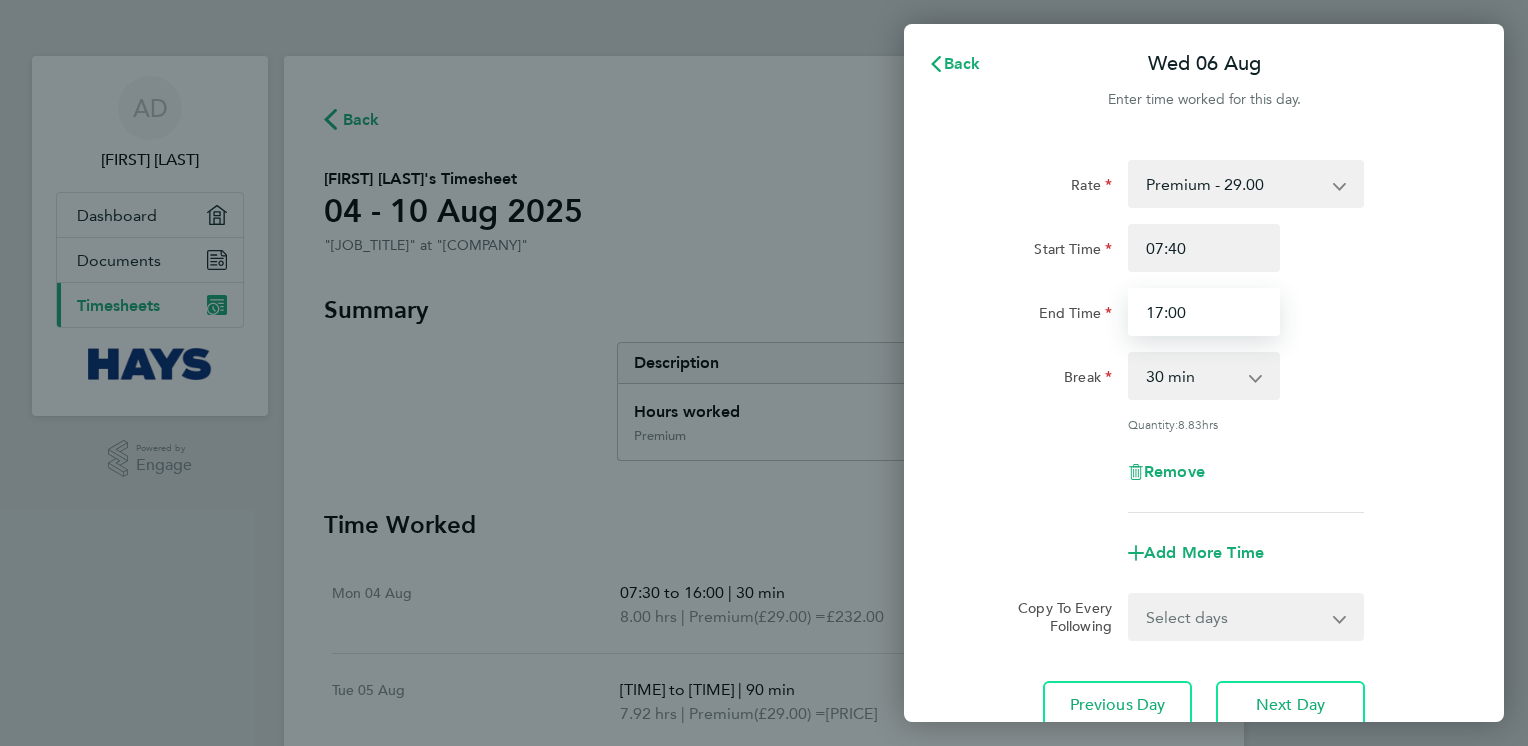 click on "17:00" at bounding box center [1204, 312] 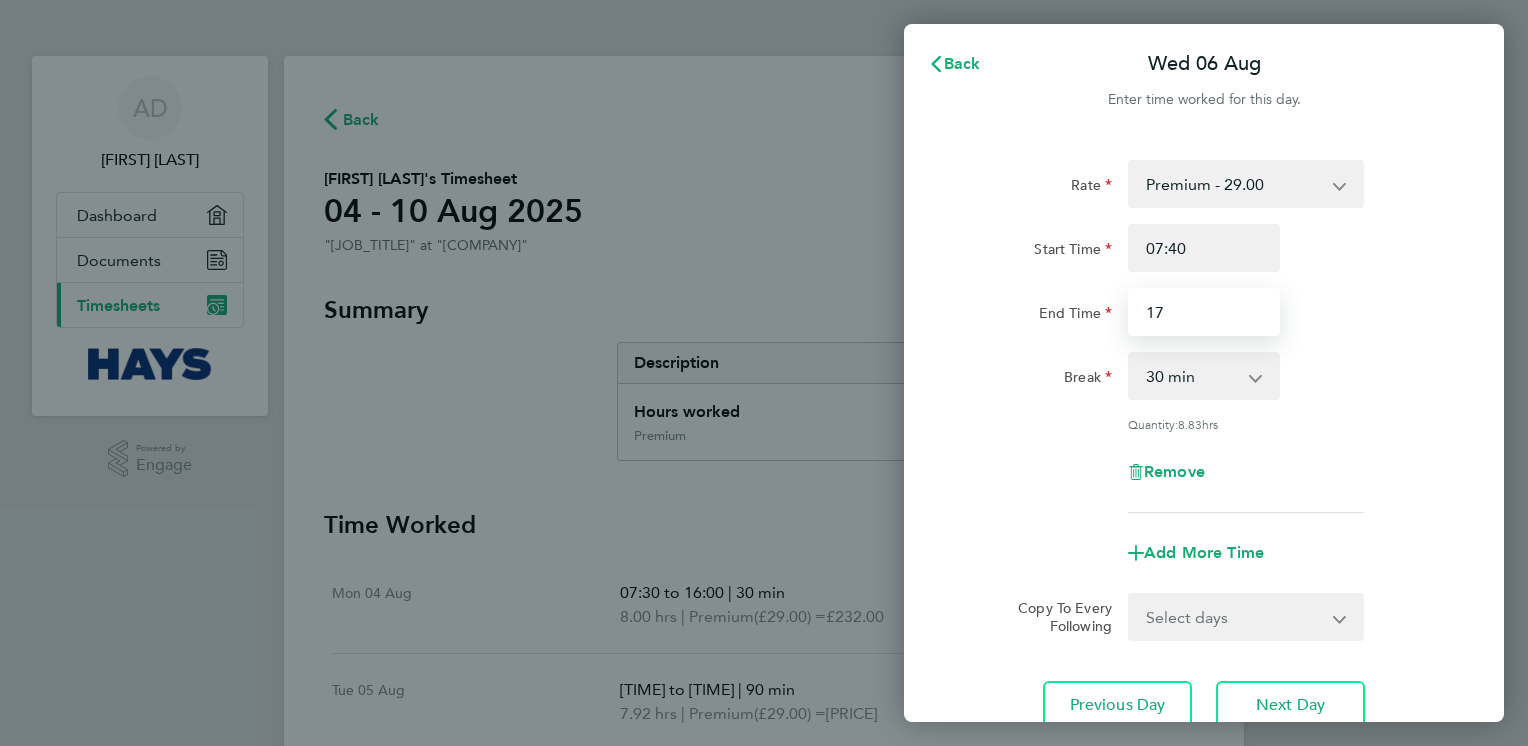 type on "1" 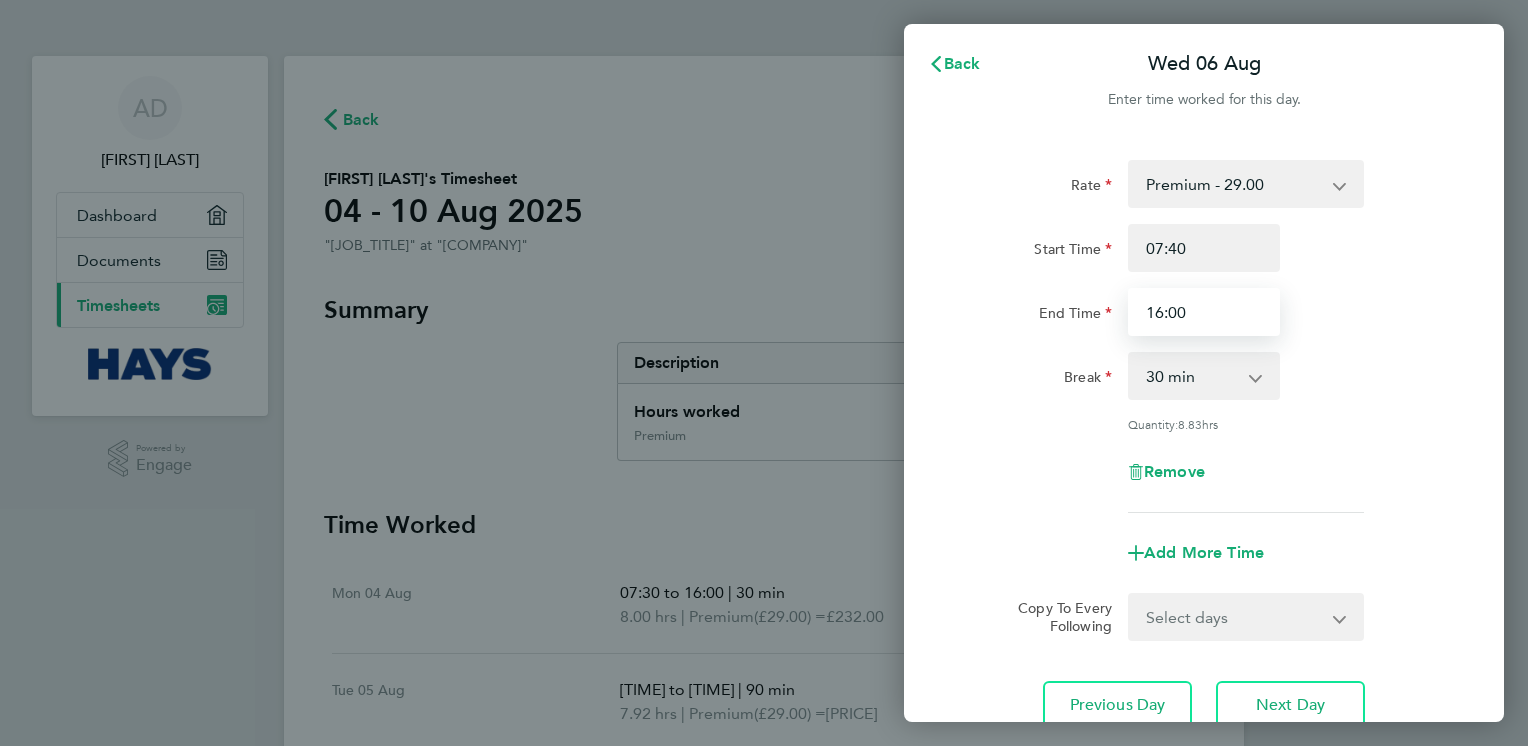type on "16:00" 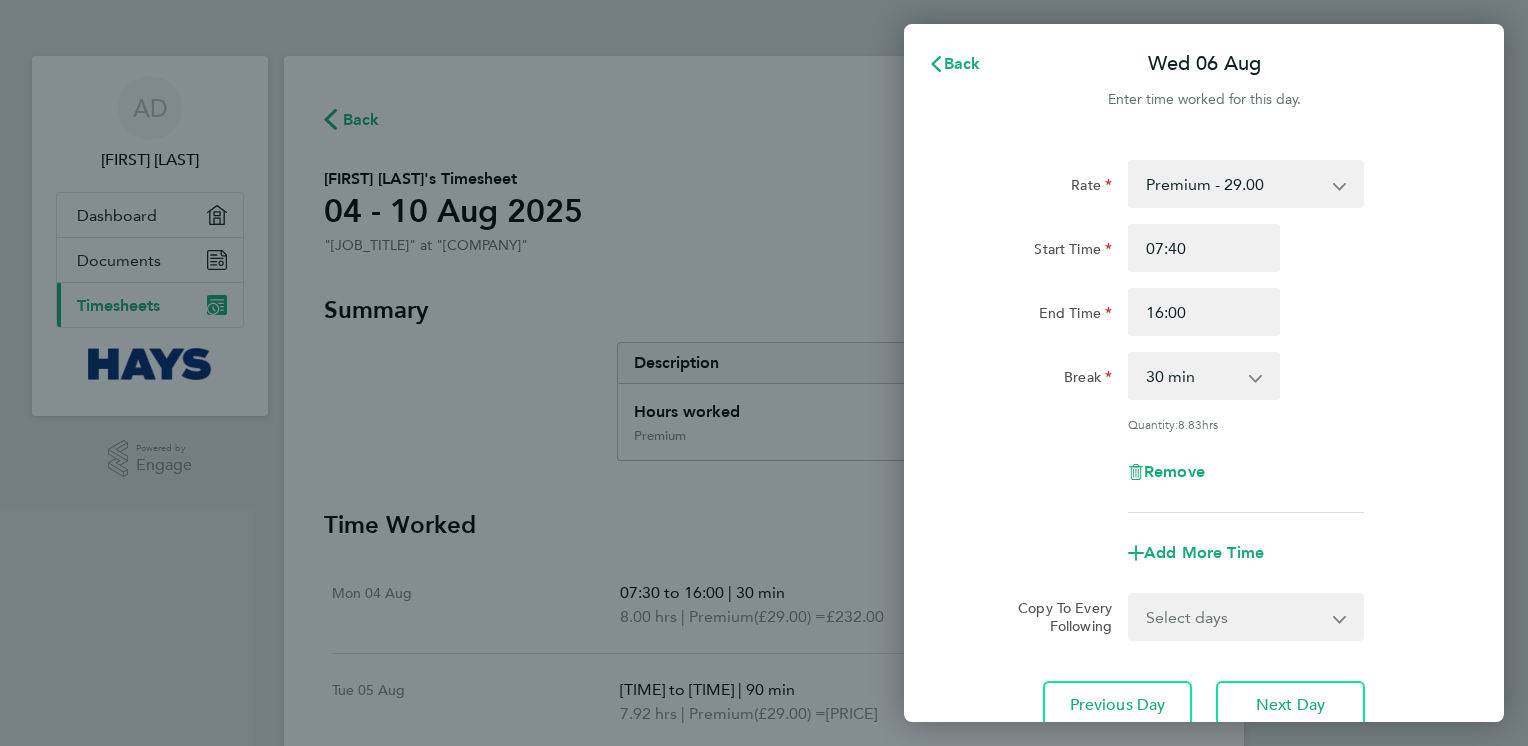 click on "Copy To Every Following  Select days   Day   Weekday (Mon-Fri)   Weekend (Sat-Sun)   Thursday   Friday   Saturday   Sunday" 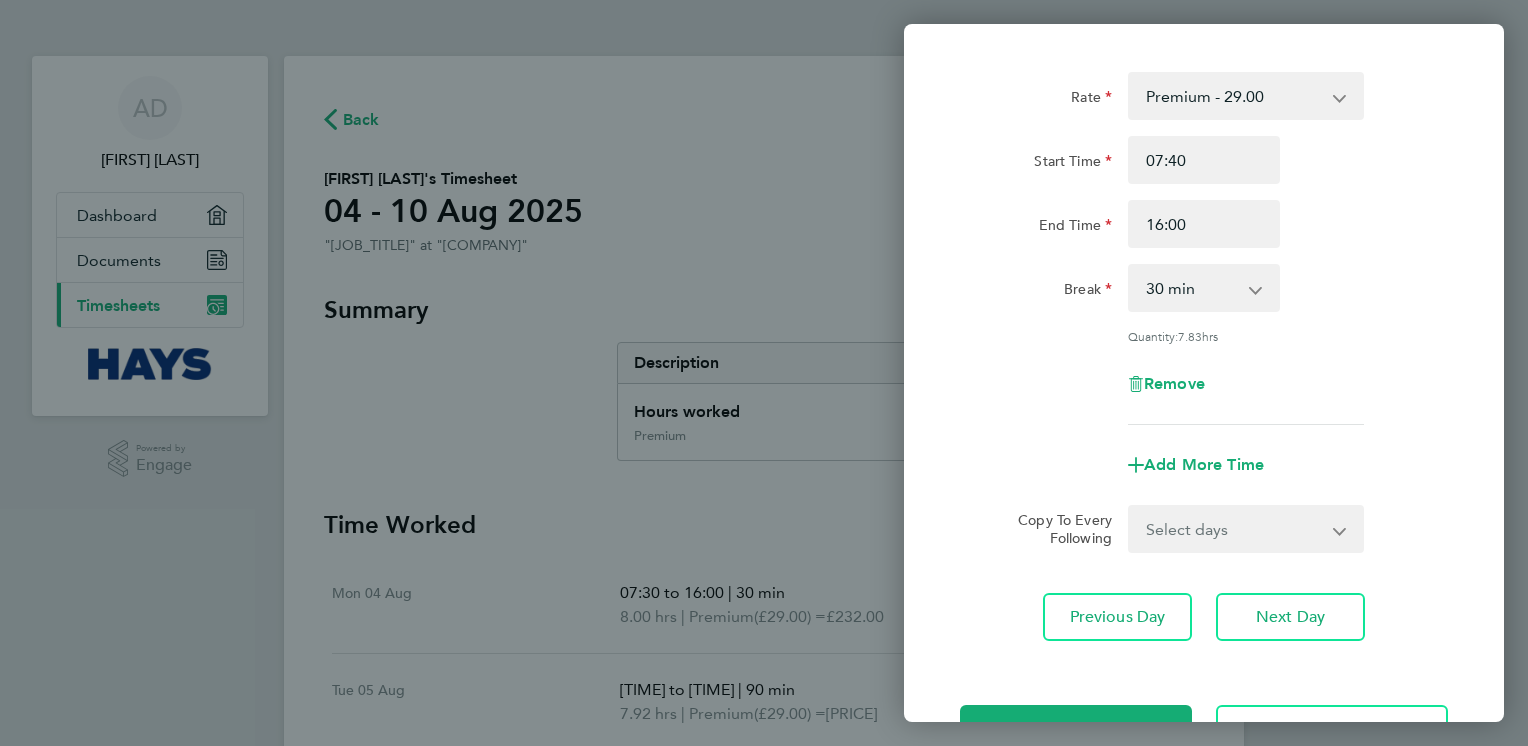 scroll, scrollTop: 156, scrollLeft: 0, axis: vertical 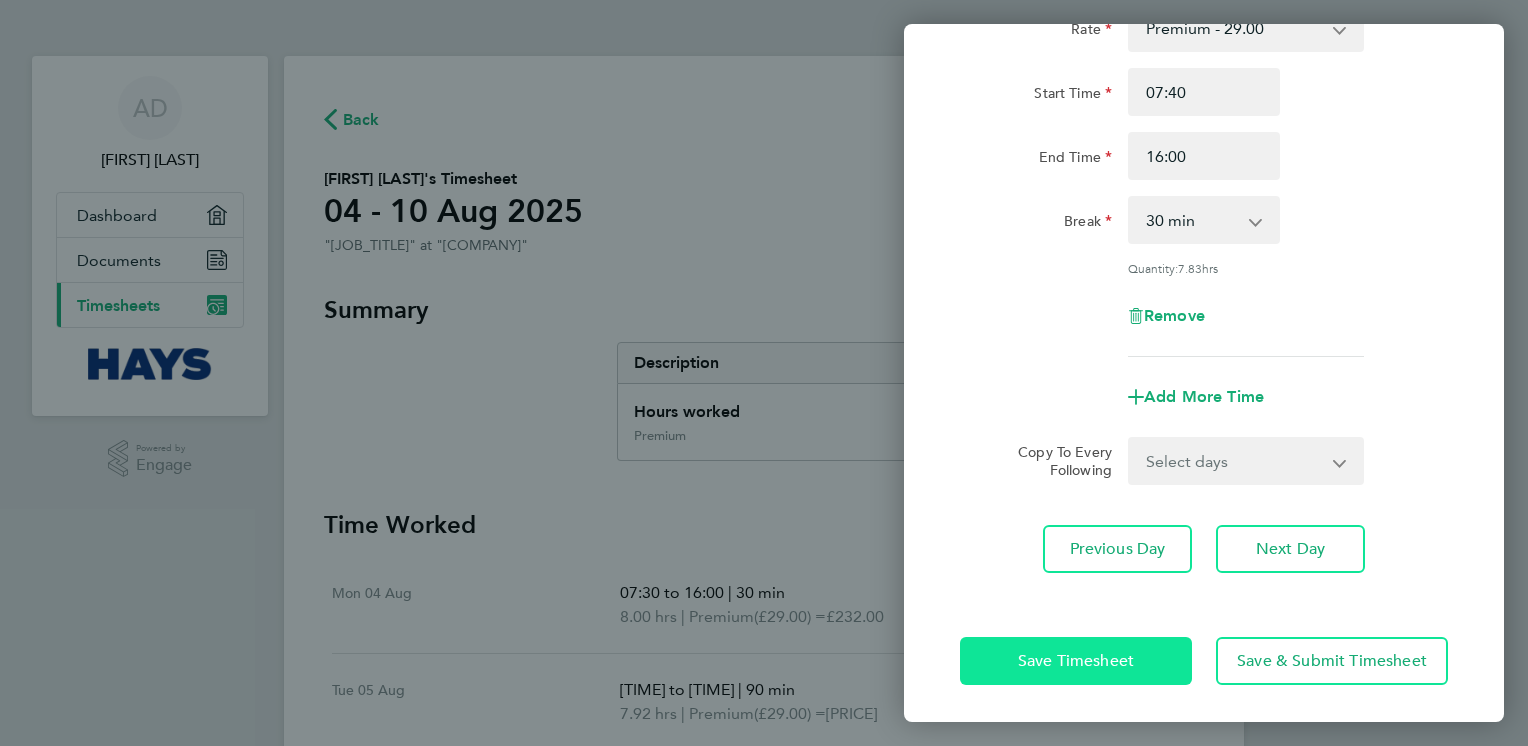 click on "Save Timesheet" 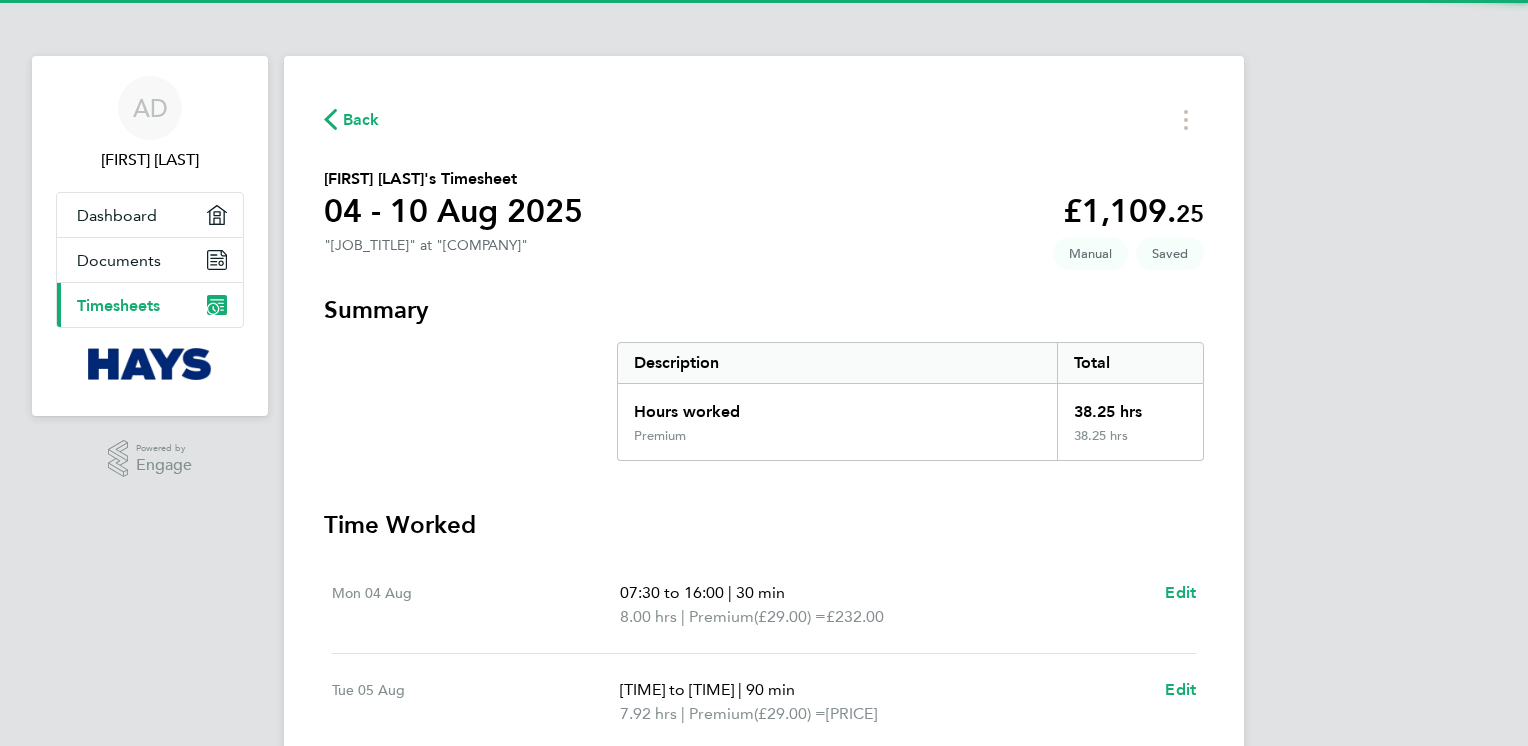 click on "[QUANTITY] hrs   |   Premium   ([PRICE]) =   [PRICE]" at bounding box center [884, 617] 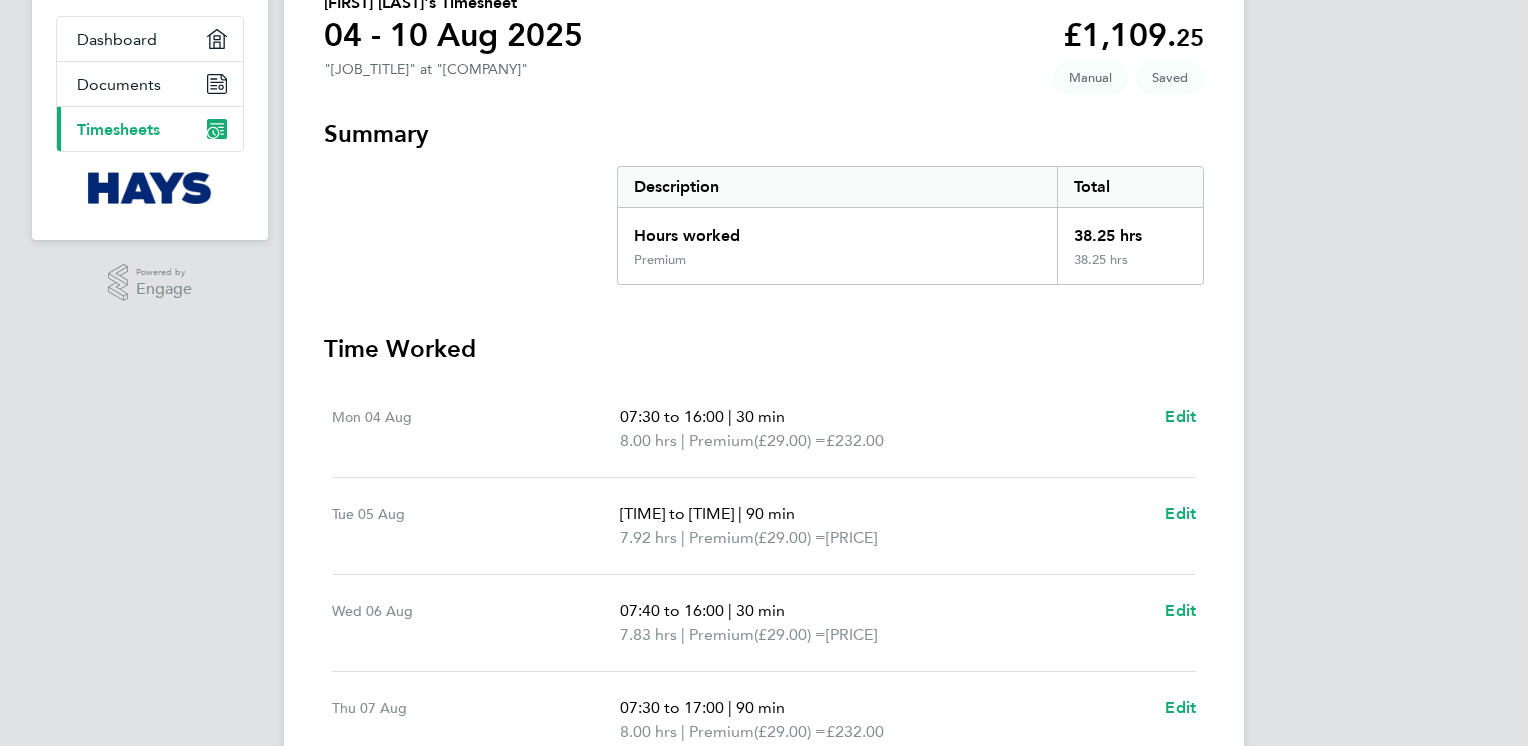 scroll, scrollTop: 200, scrollLeft: 0, axis: vertical 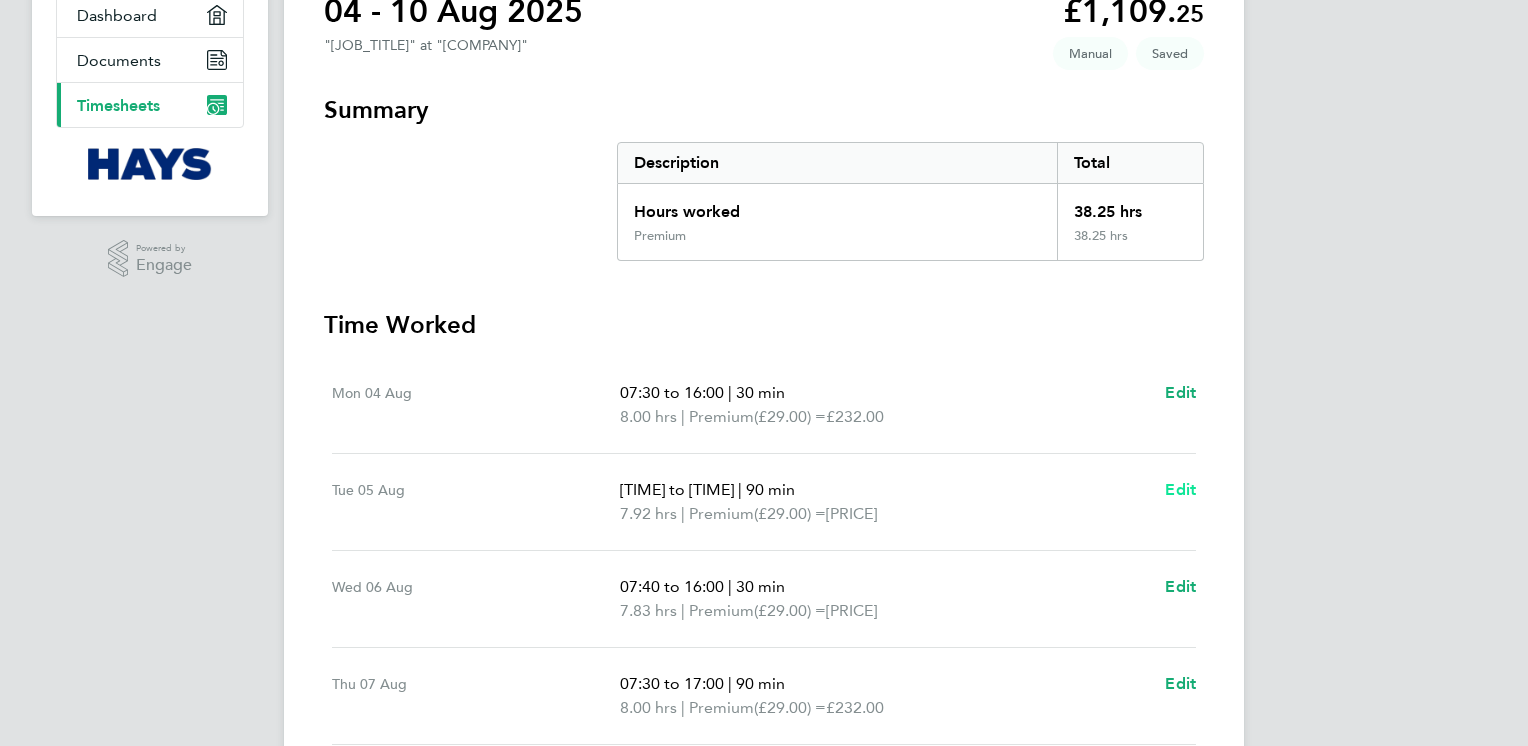 click on "Edit" at bounding box center [1180, 489] 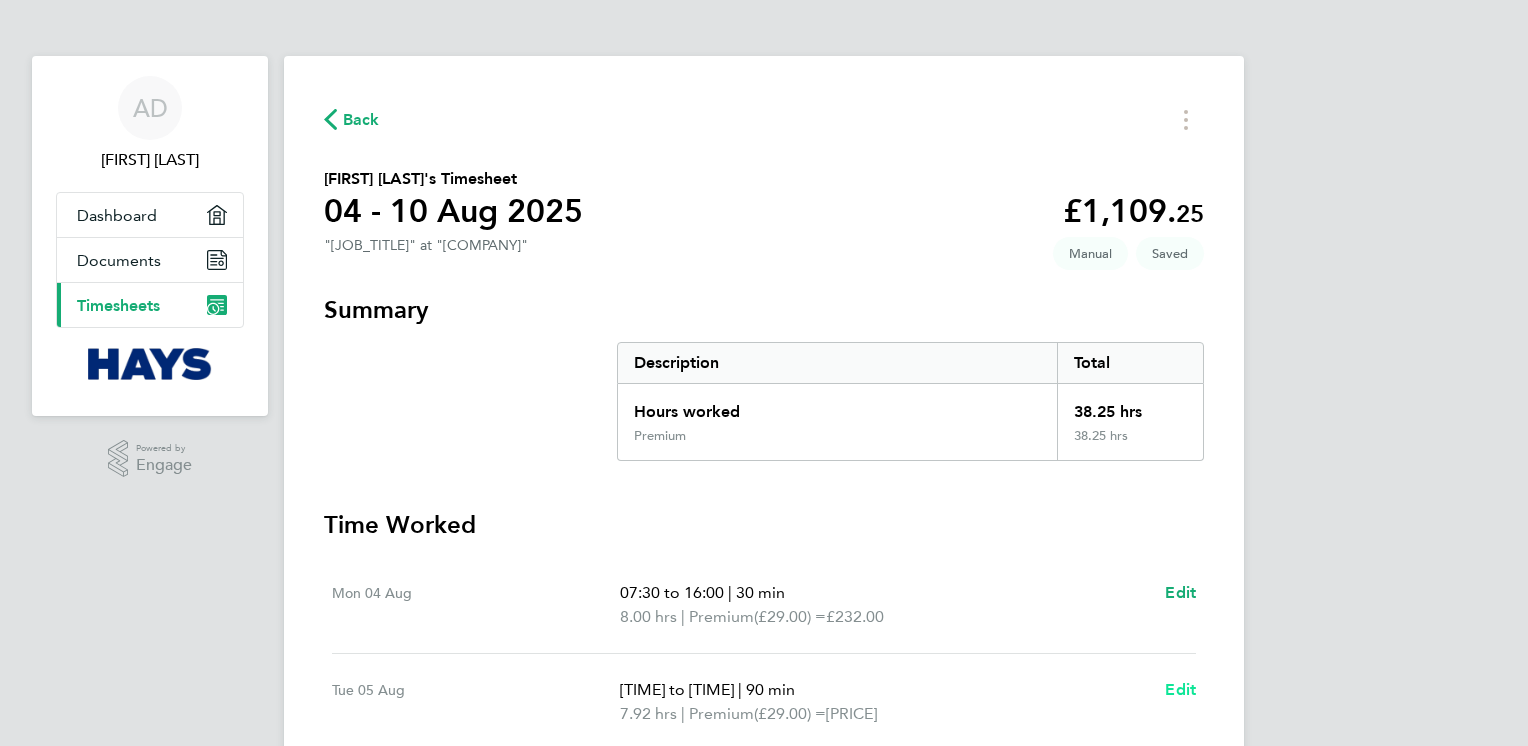 select on "90" 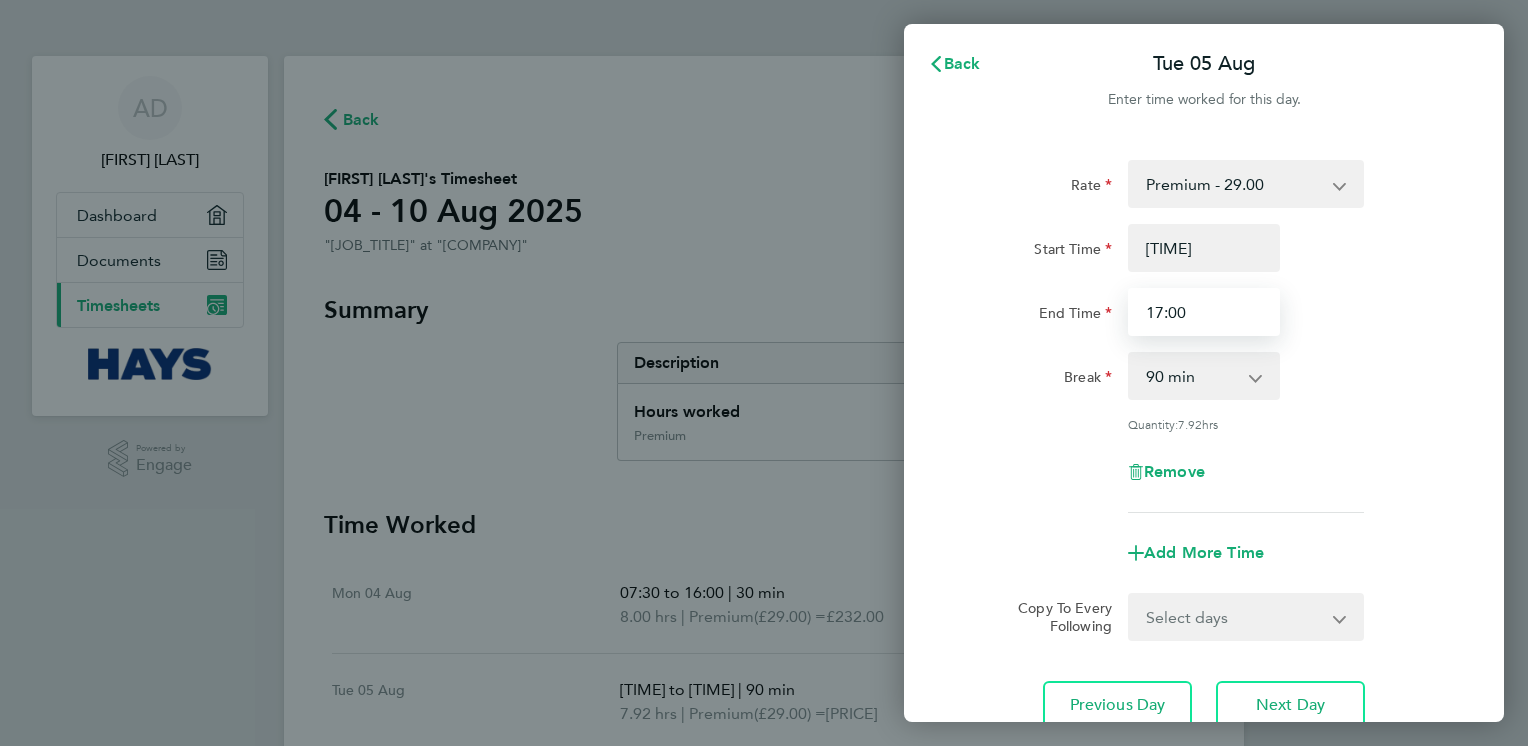 drag, startPoint x: 1210, startPoint y: 297, endPoint x: 1101, endPoint y: 305, distance: 109.29318 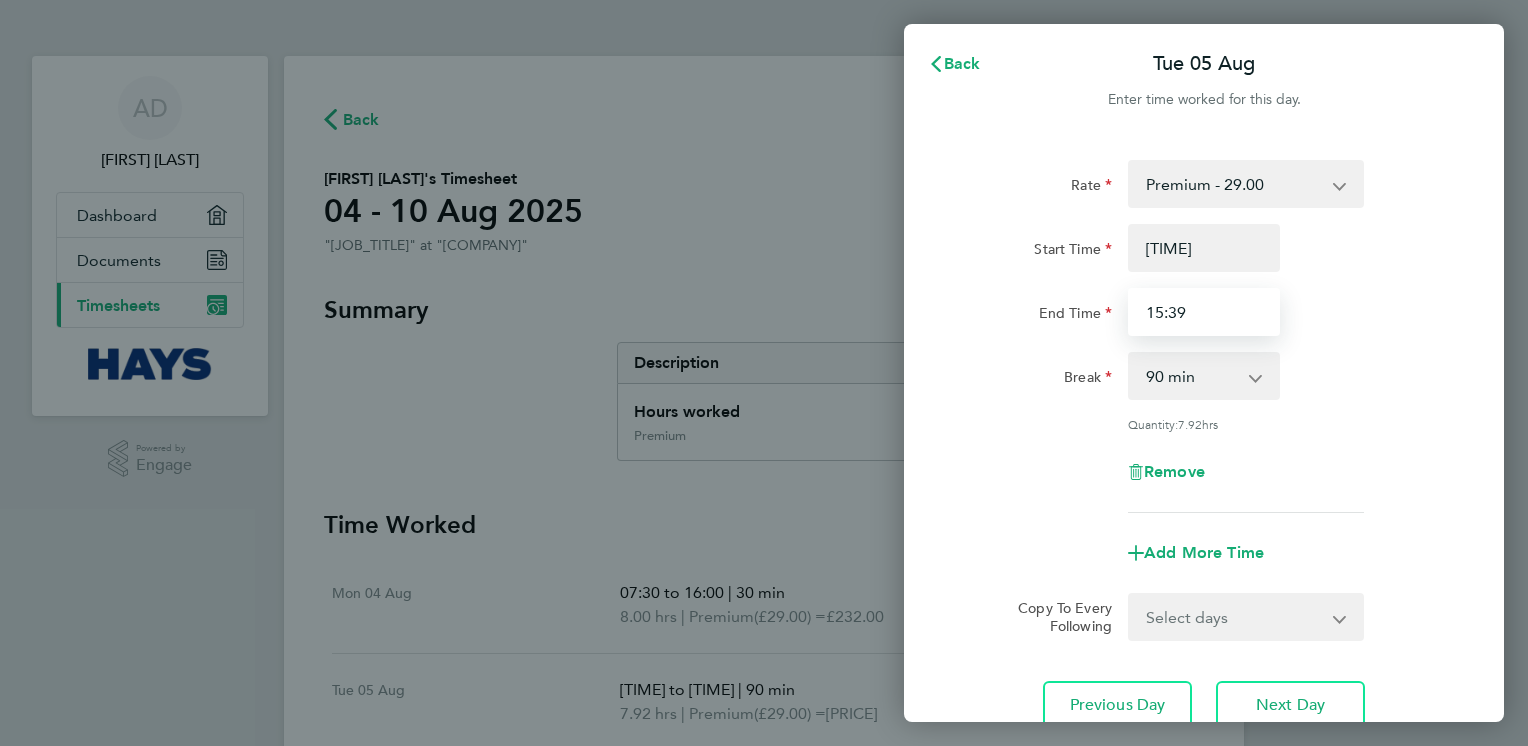 type on "15:39" 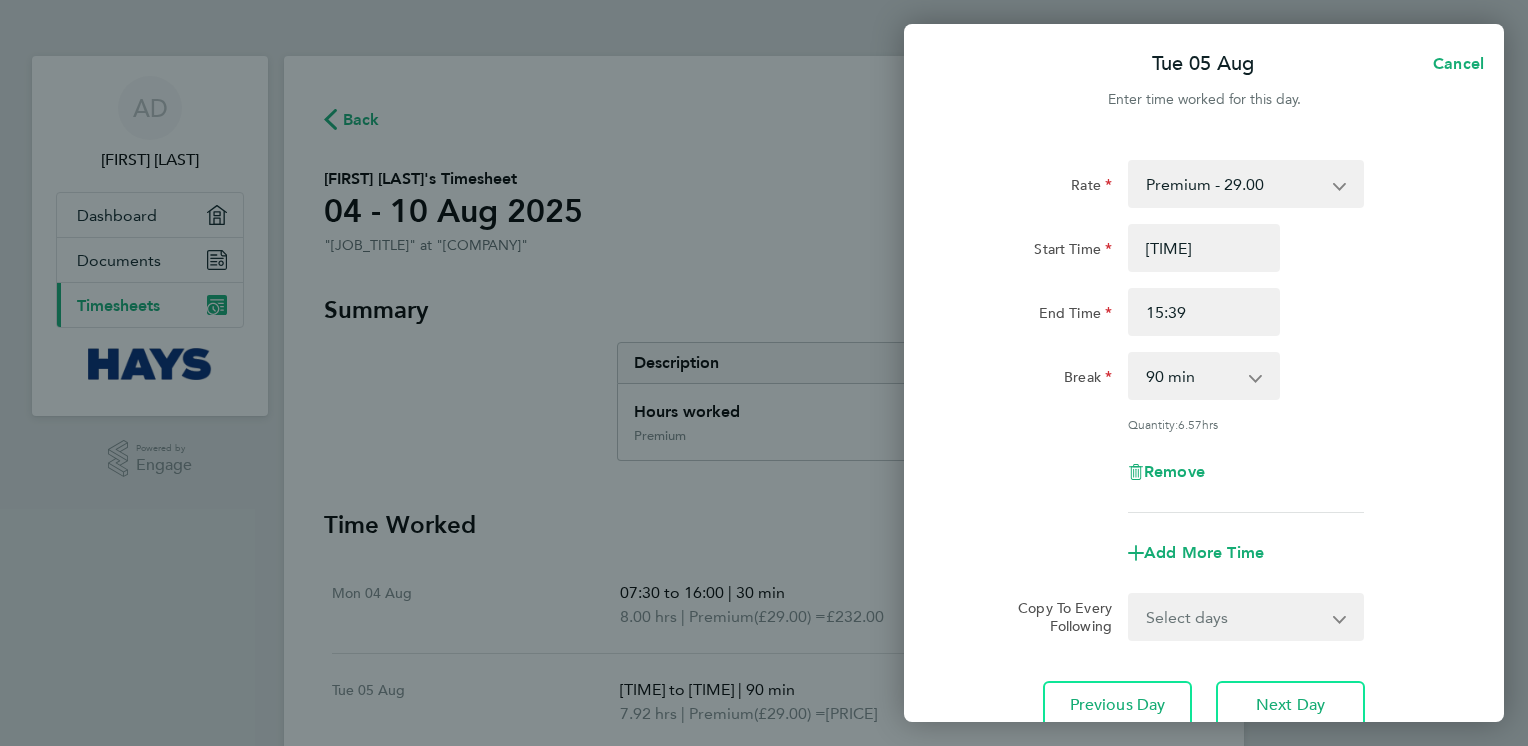 click on "Rate  Premium - 29.00
Start Time [TIME] End Time [TIME] Break  0 min   15 min   30 min   45 min   60 min   75 min   90 min
Quantity:  6.57  hrs
Remove
Add More Time  Copy To Every Following  Select days   Day   Weekday (Mon-Fri)   Weekend (Sat-Sun)   Wednesday   Thursday   Friday   Saturday   Sunday
Previous Day   Next Day" 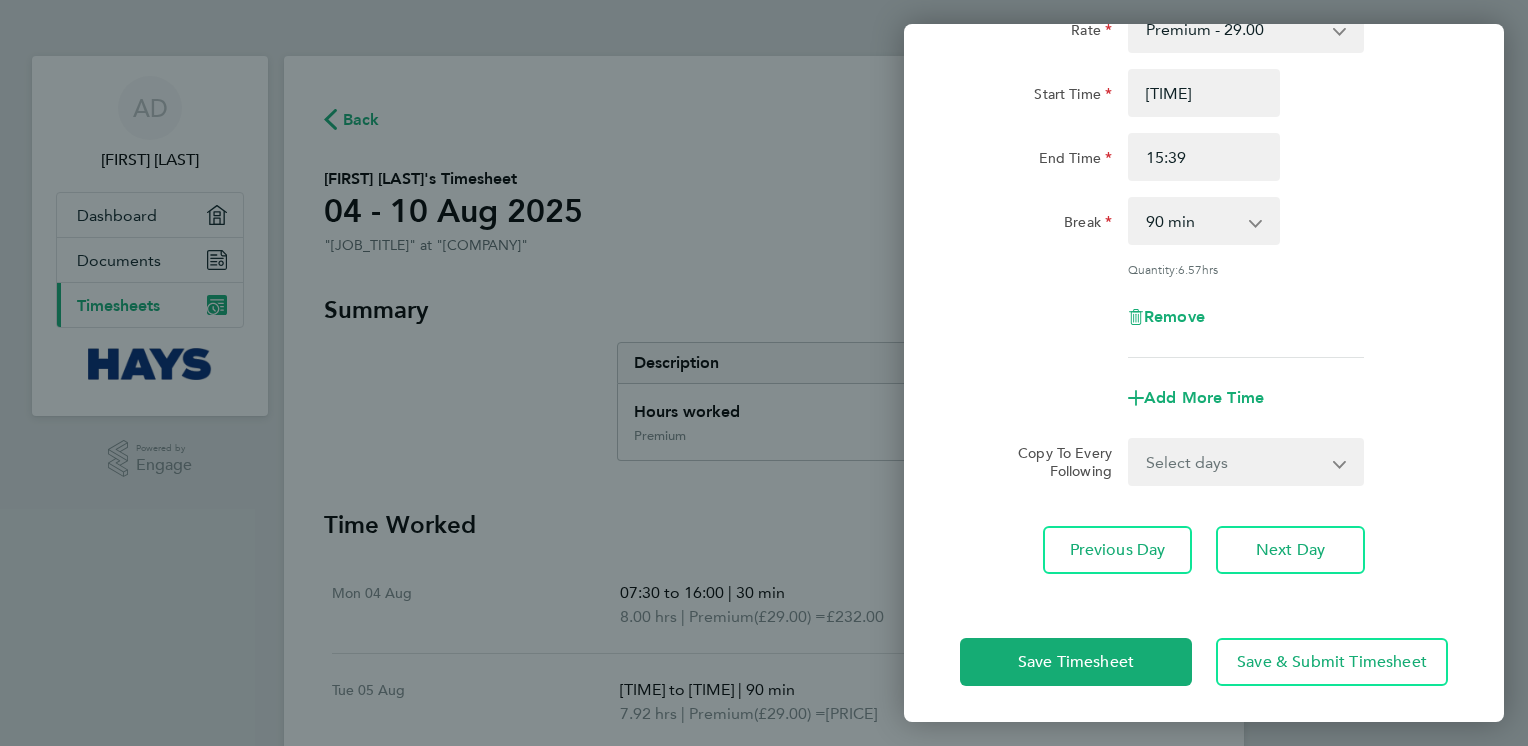 scroll, scrollTop: 156, scrollLeft: 0, axis: vertical 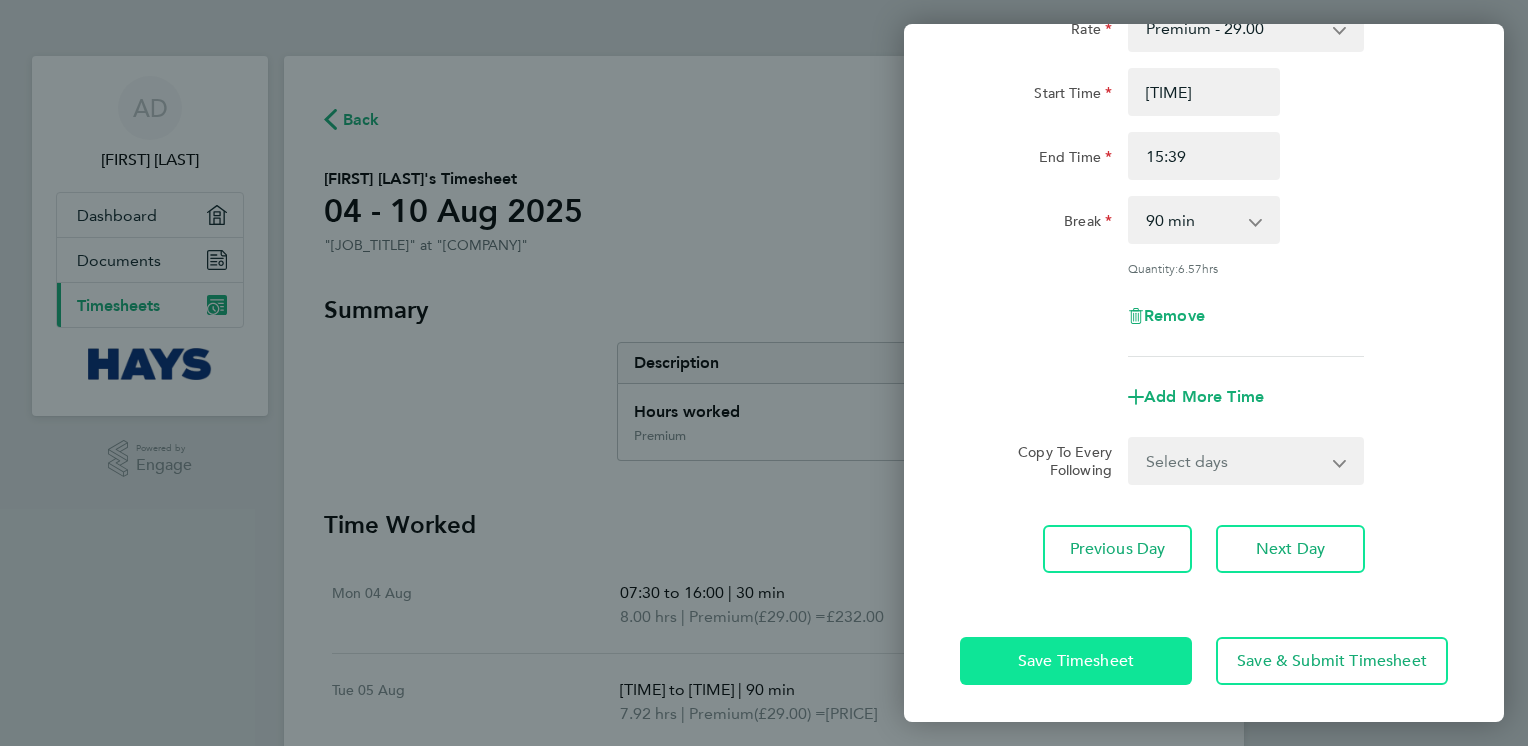 click on "Save Timesheet" 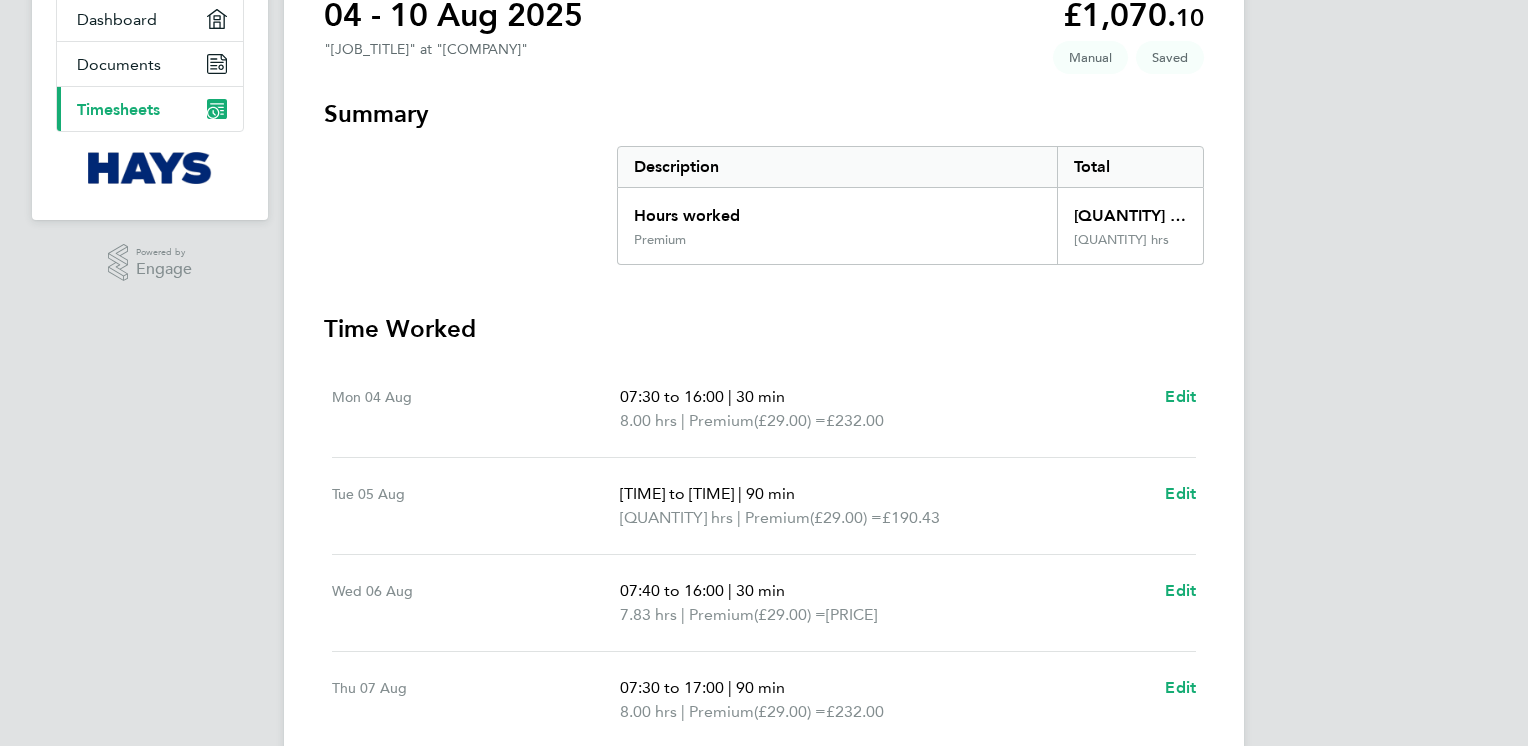 scroll, scrollTop: 200, scrollLeft: 0, axis: vertical 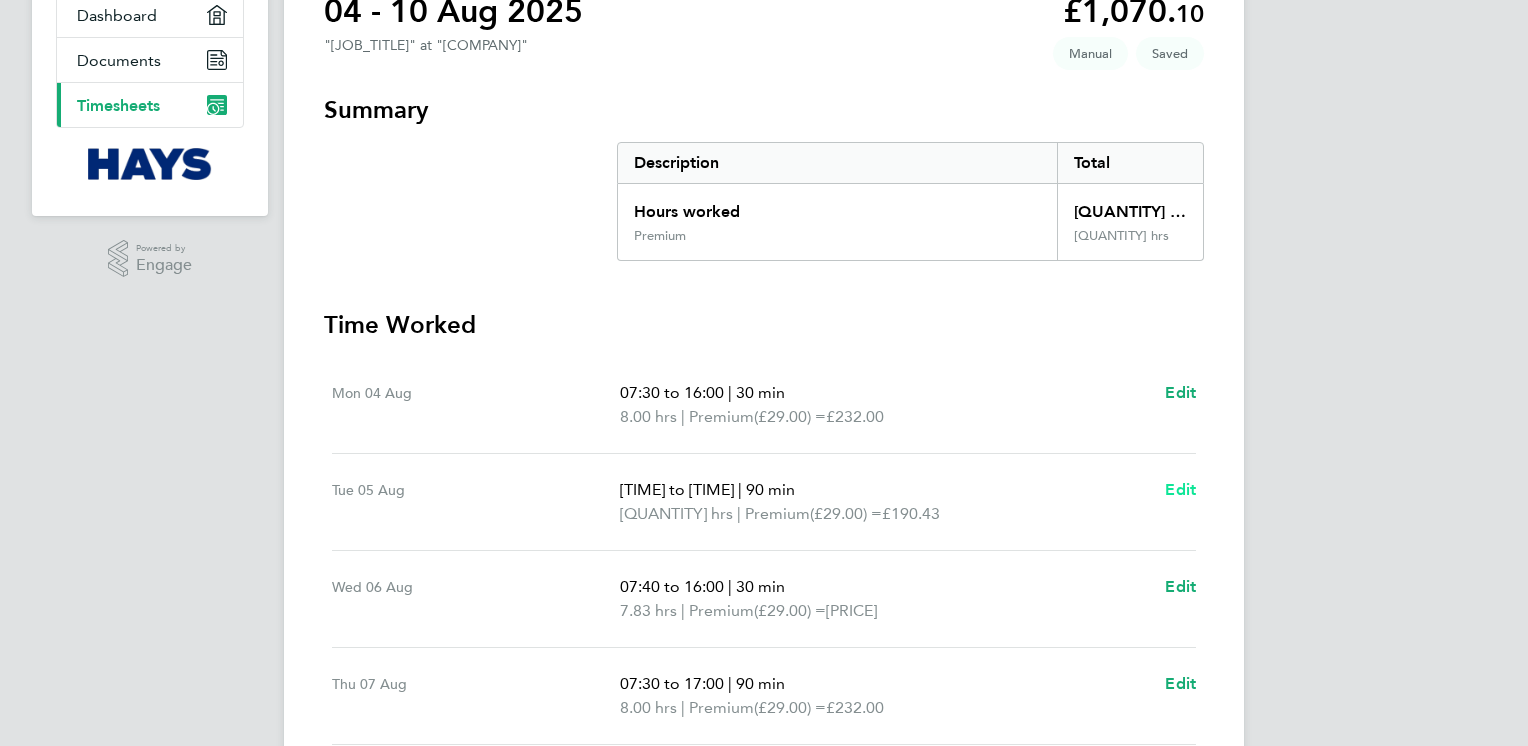 click on "Edit" at bounding box center (1180, 489) 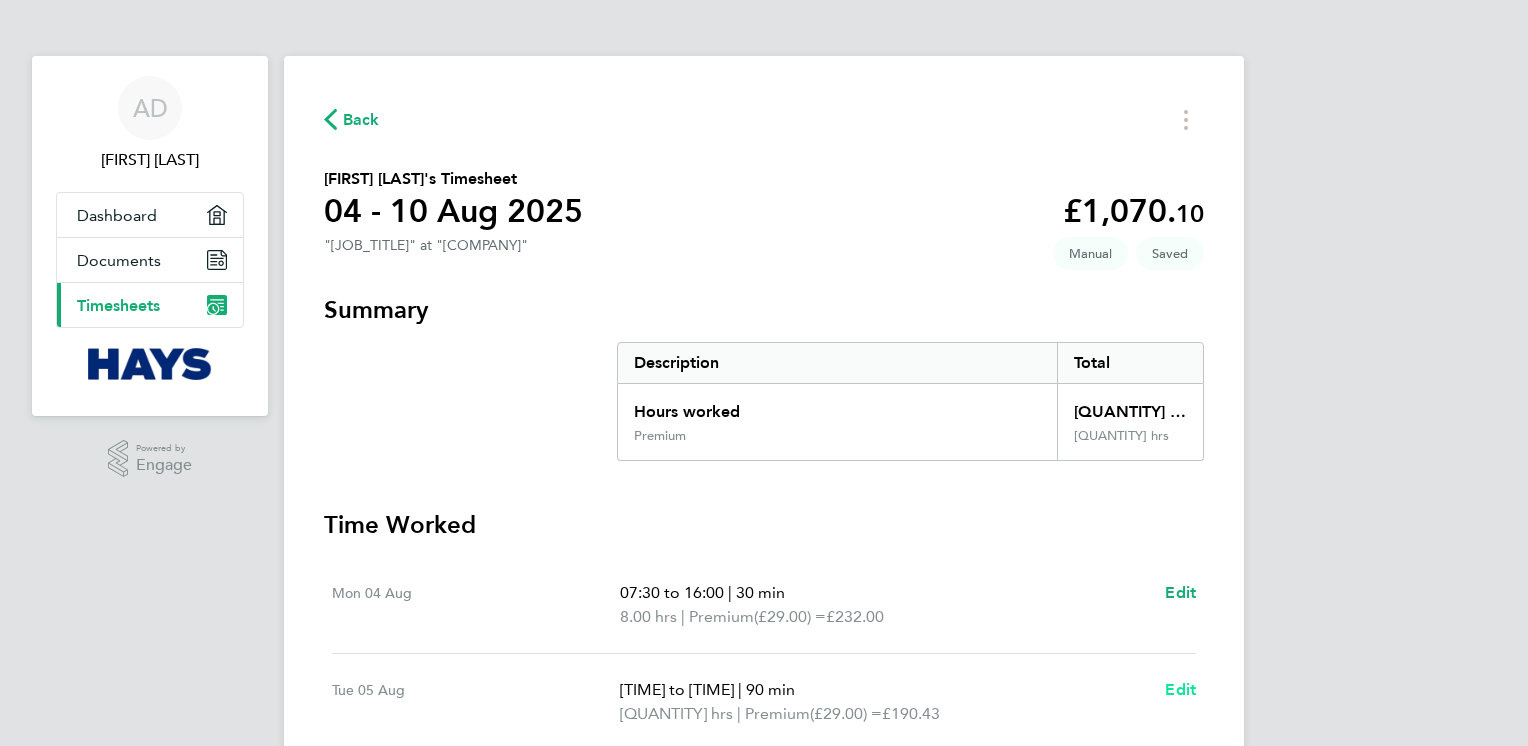 select on "90" 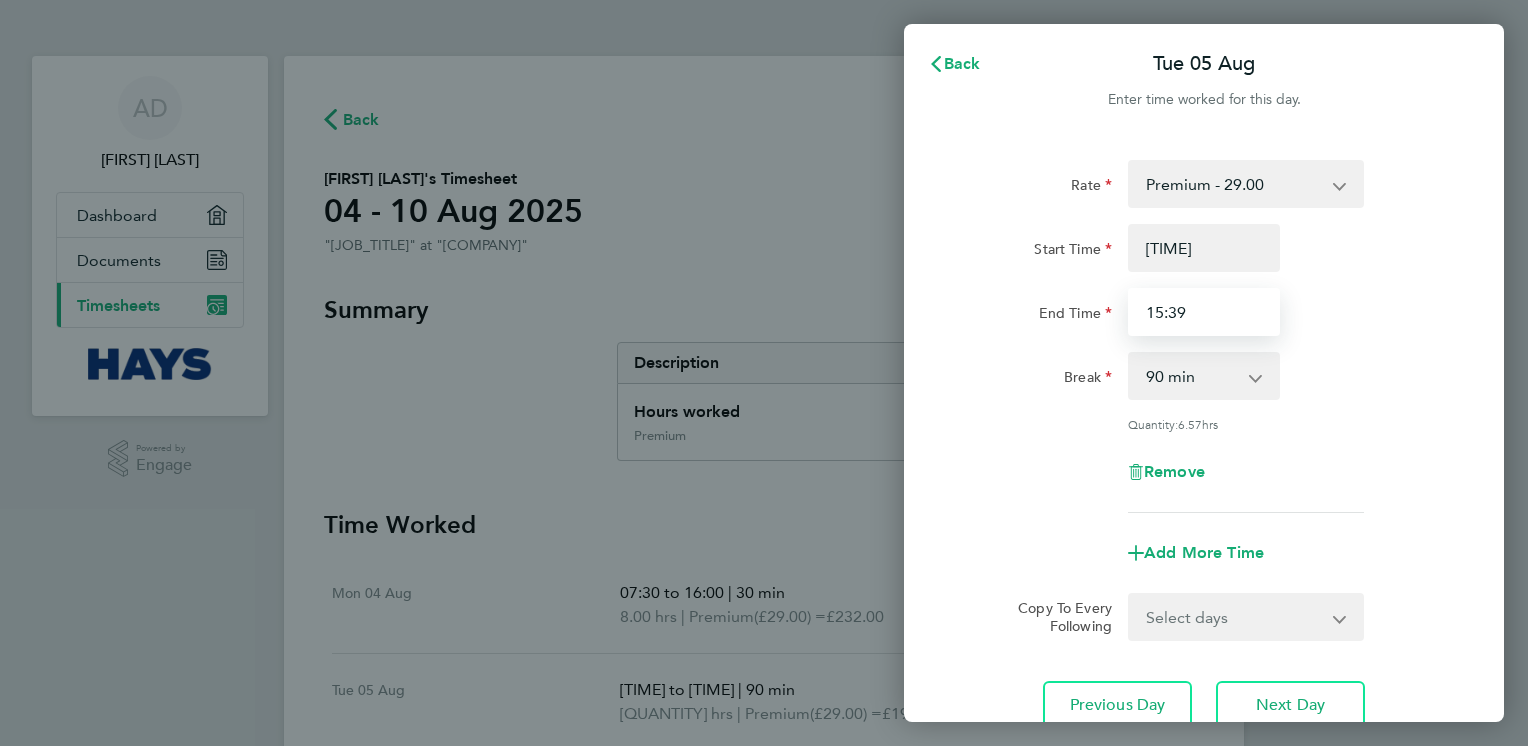 click on "15:39" at bounding box center (1204, 312) 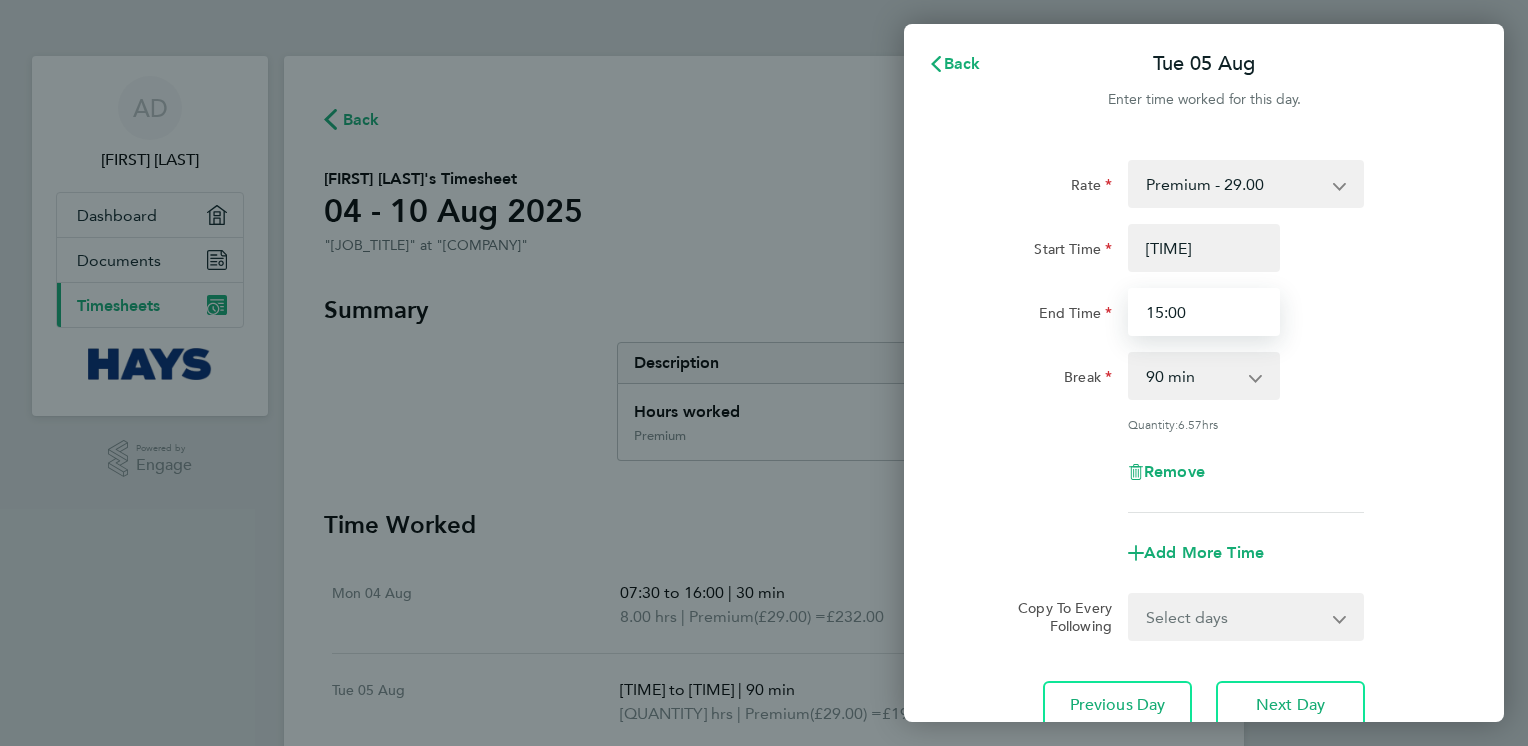 type on "15:00" 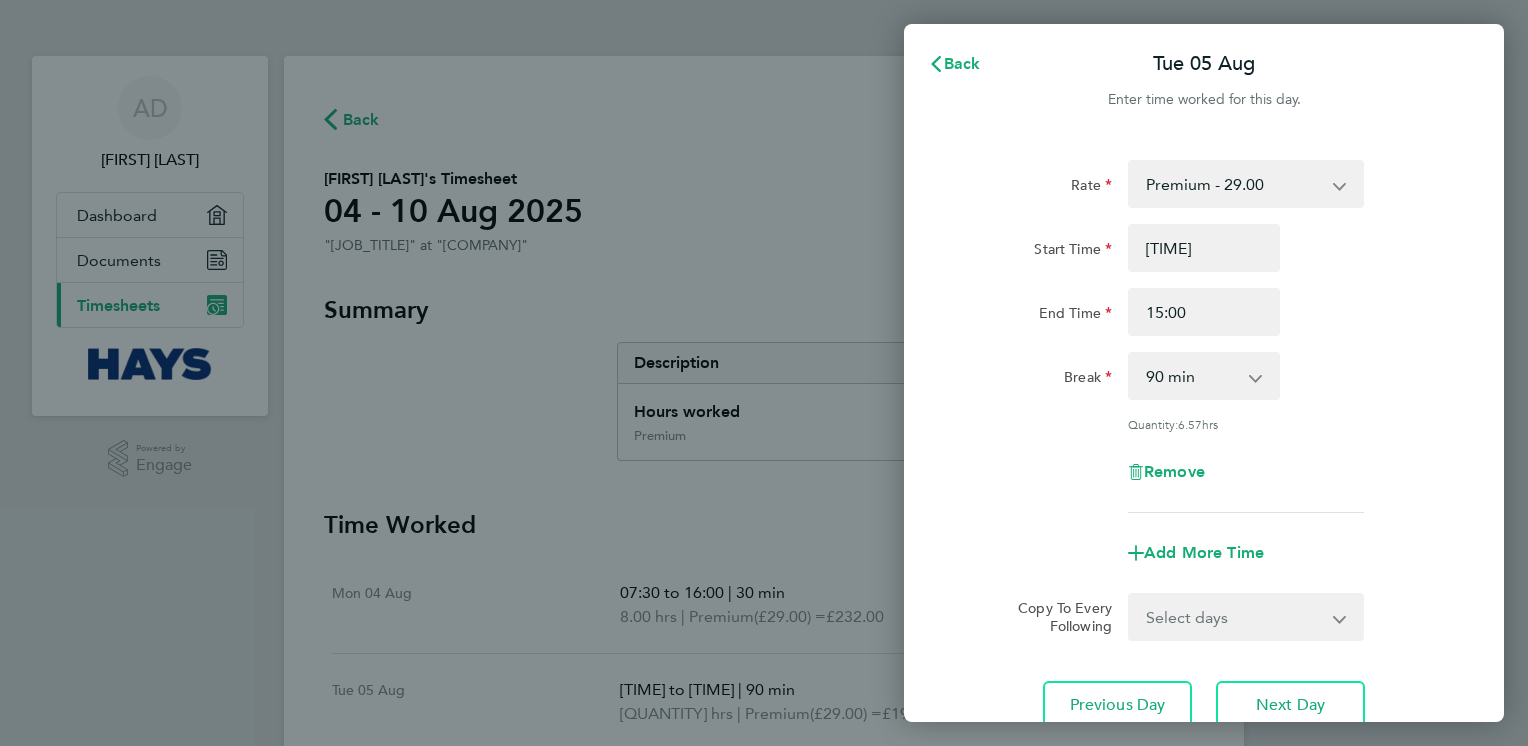 click on "Rate  Premium - 29.00
Start Time [TIME] End Time [TIME] Break  0 min   15 min   30 min   45 min   60 min   75 min   90 min
Quantity:  6.57  hrs
Remove
Add More Time  Copy To Every Following  Select days   Day   Weekday (Mon-Fri)   Weekend (Sat-Sun)   Wednesday   Thursday   Friday   Saturday   Sunday
Previous Day   Next Day" 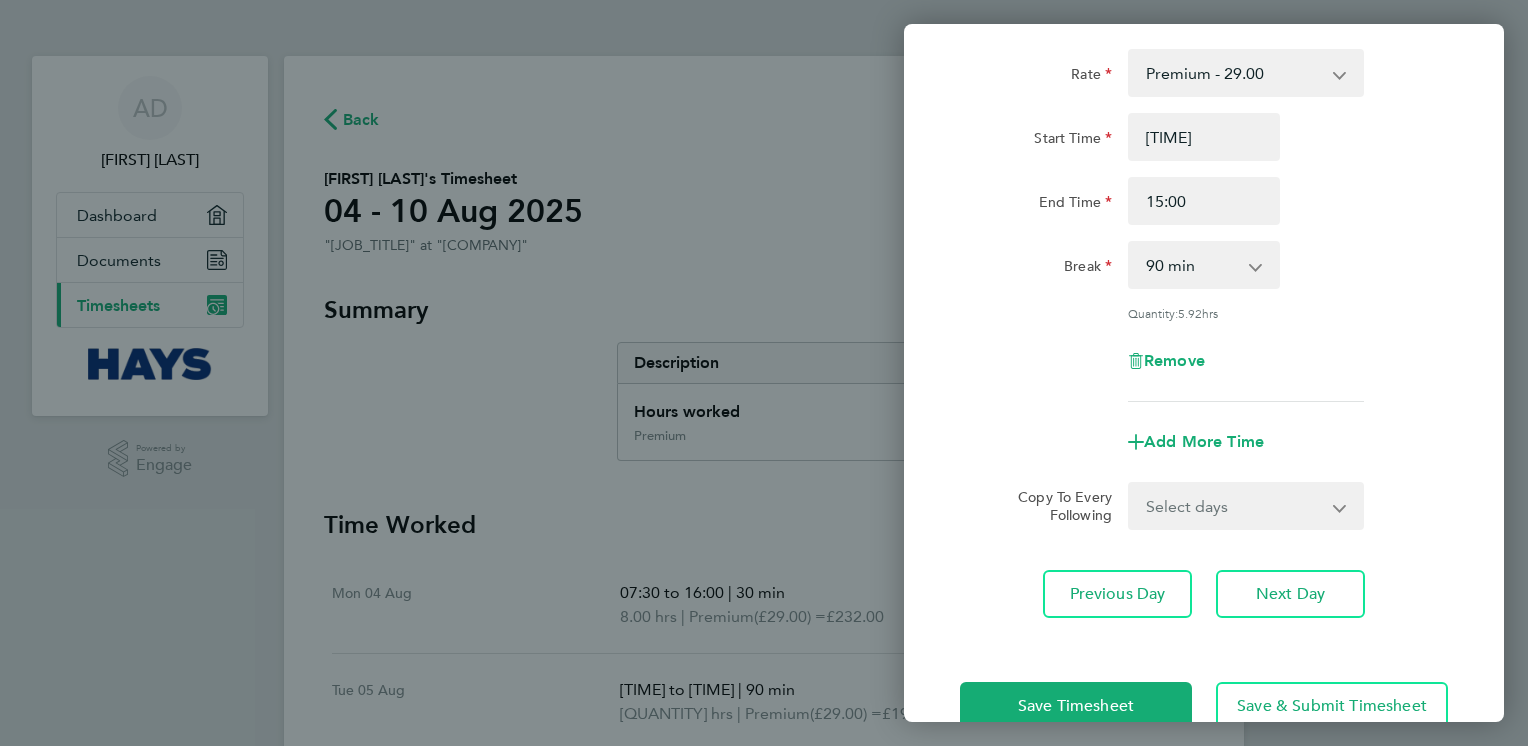 scroll, scrollTop: 156, scrollLeft: 0, axis: vertical 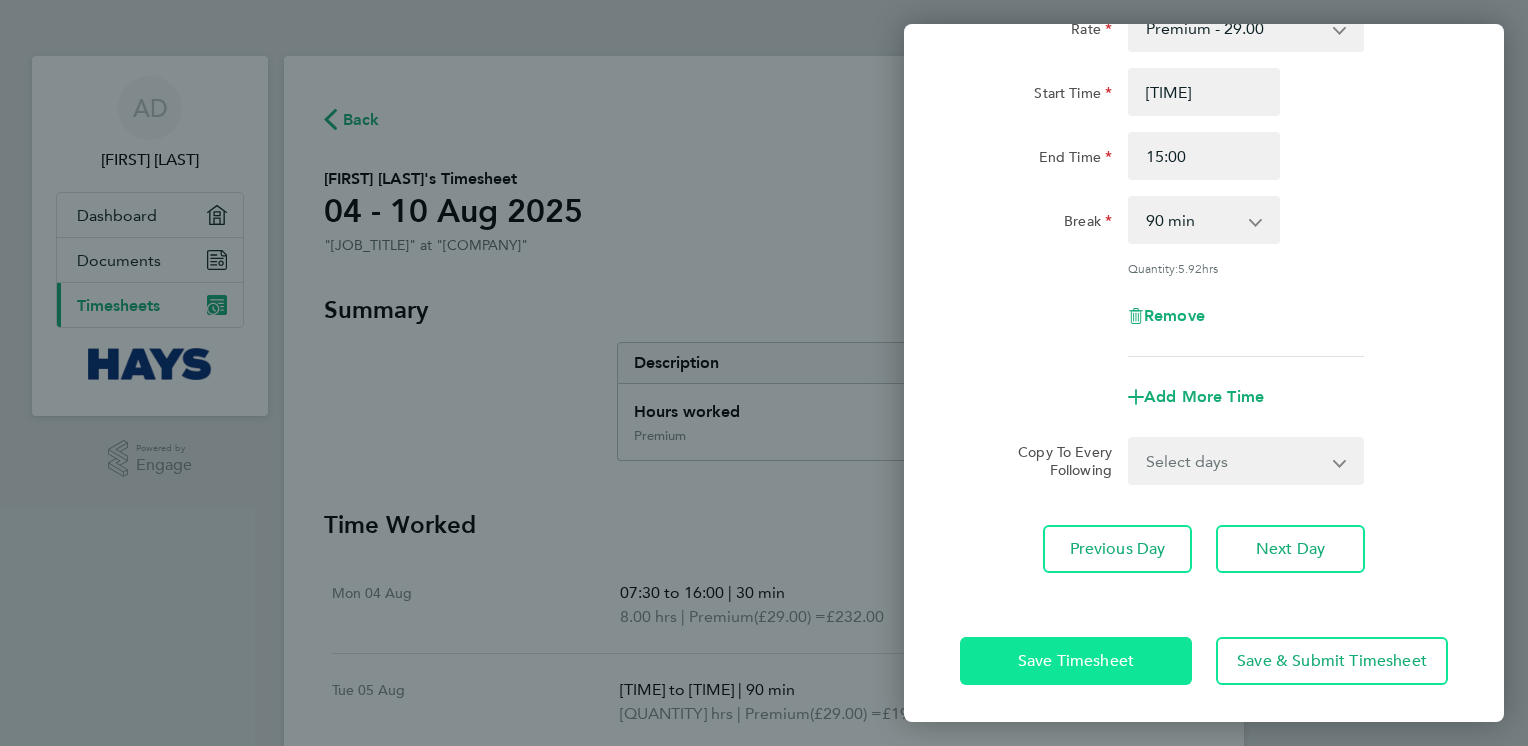 click on "Save Timesheet" 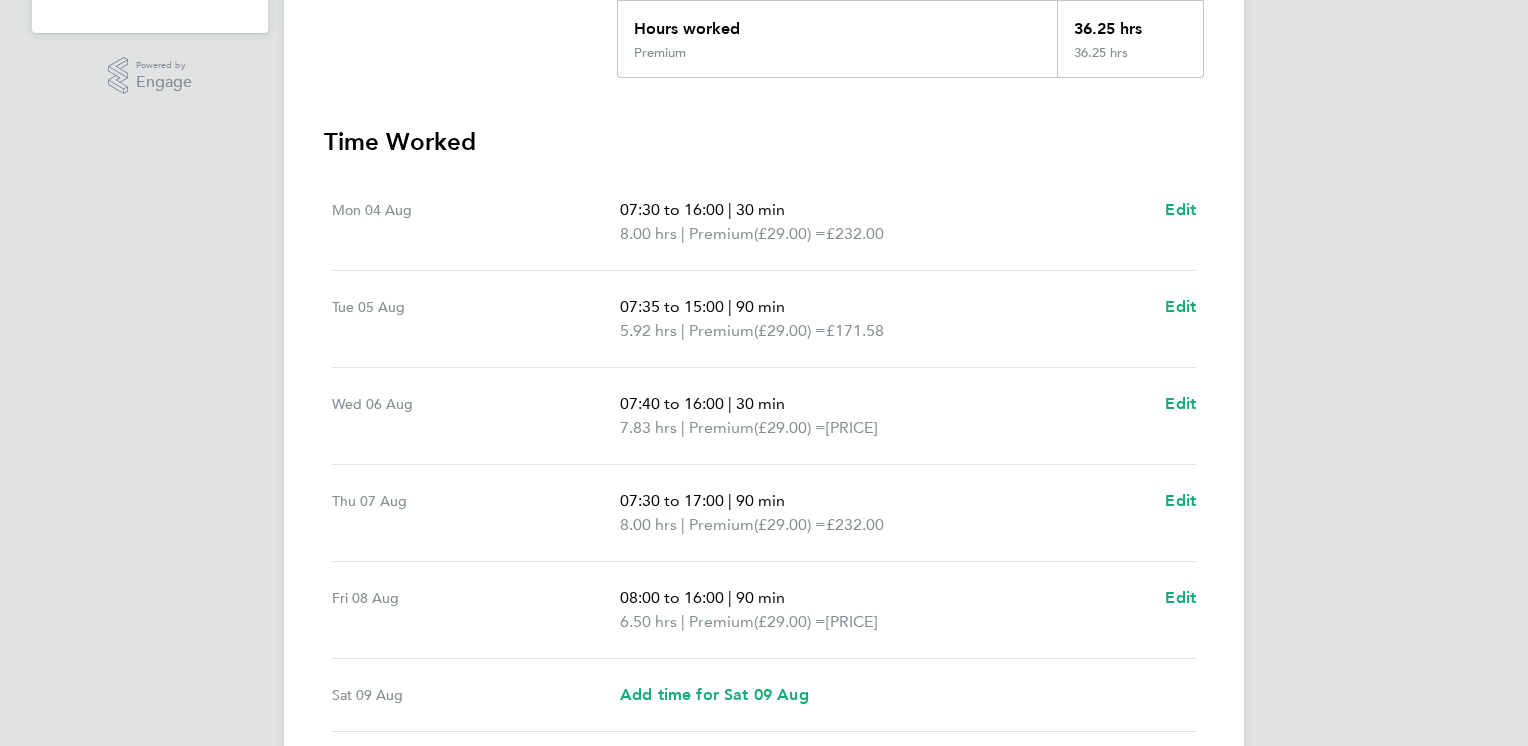scroll, scrollTop: 400, scrollLeft: 0, axis: vertical 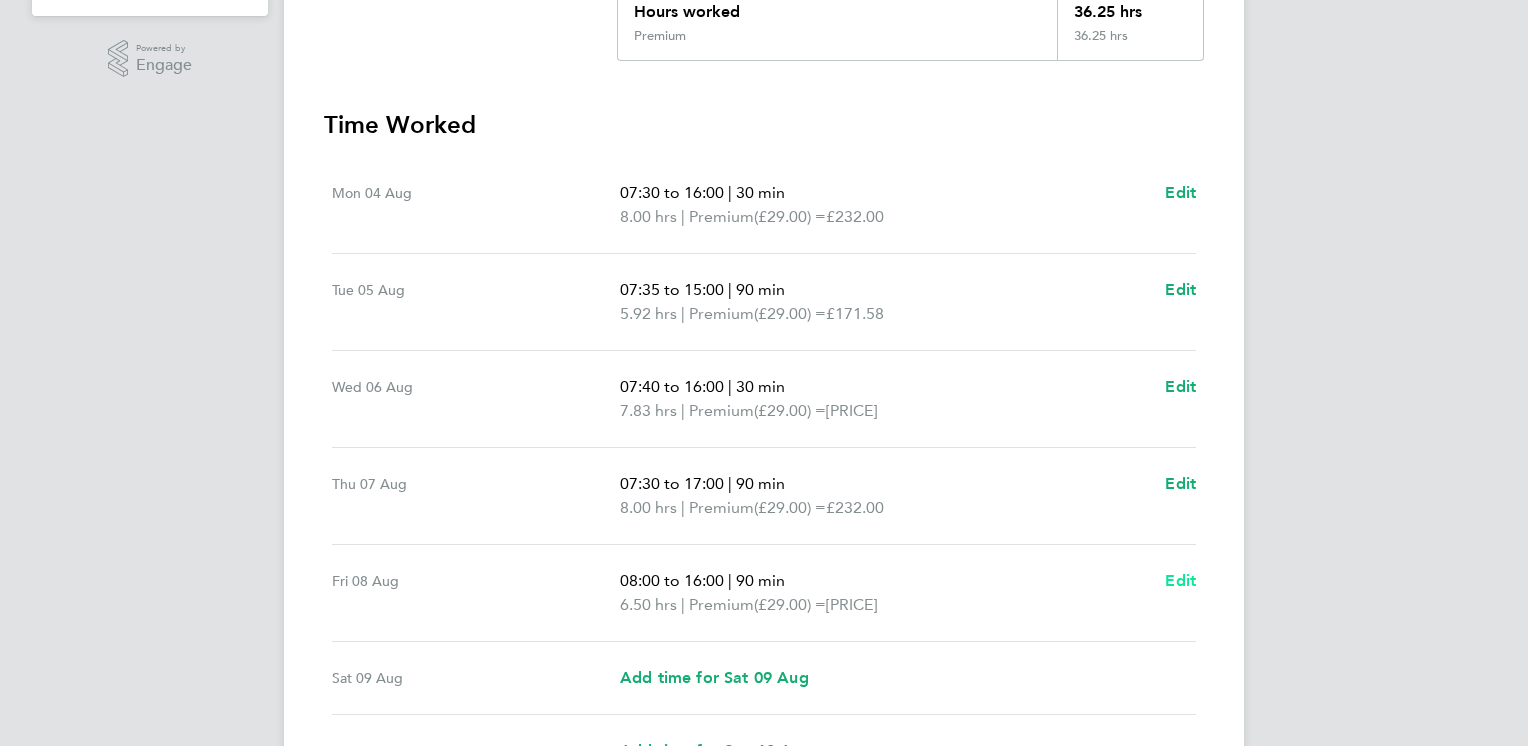 click on "Edit" at bounding box center [1180, 580] 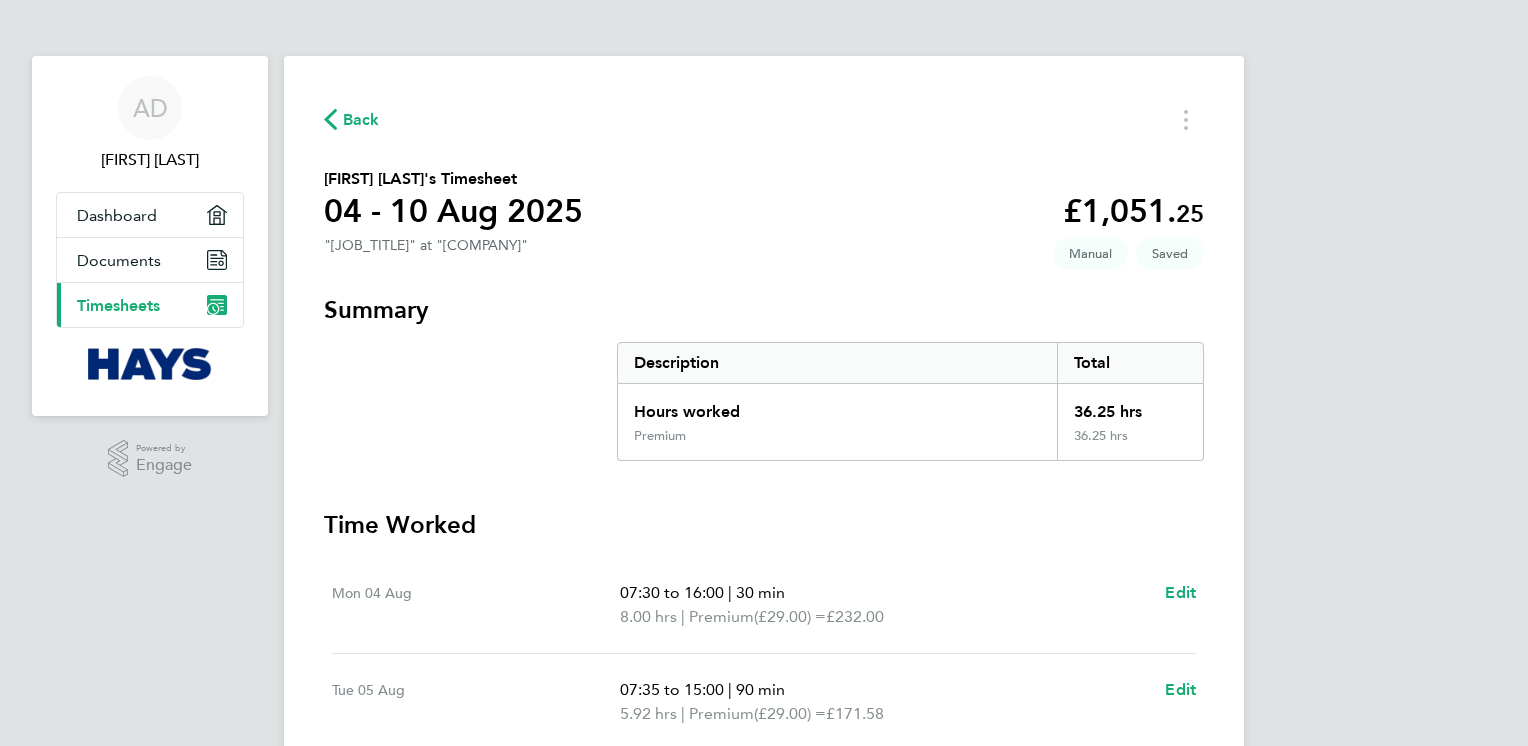 select on "90" 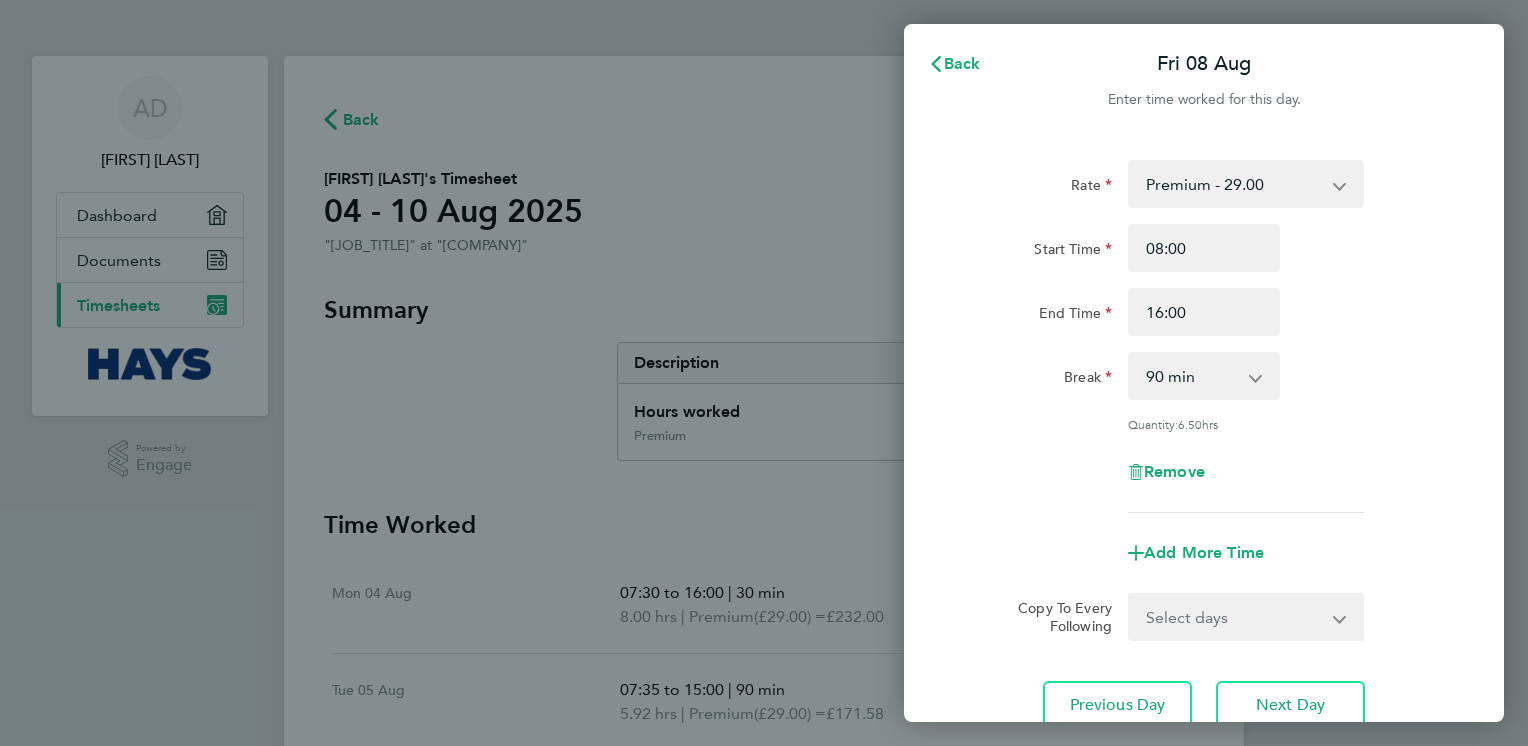 drag, startPoint x: 1376, startPoint y: 30, endPoint x: 1135, endPoint y: 244, distance: 322.29956 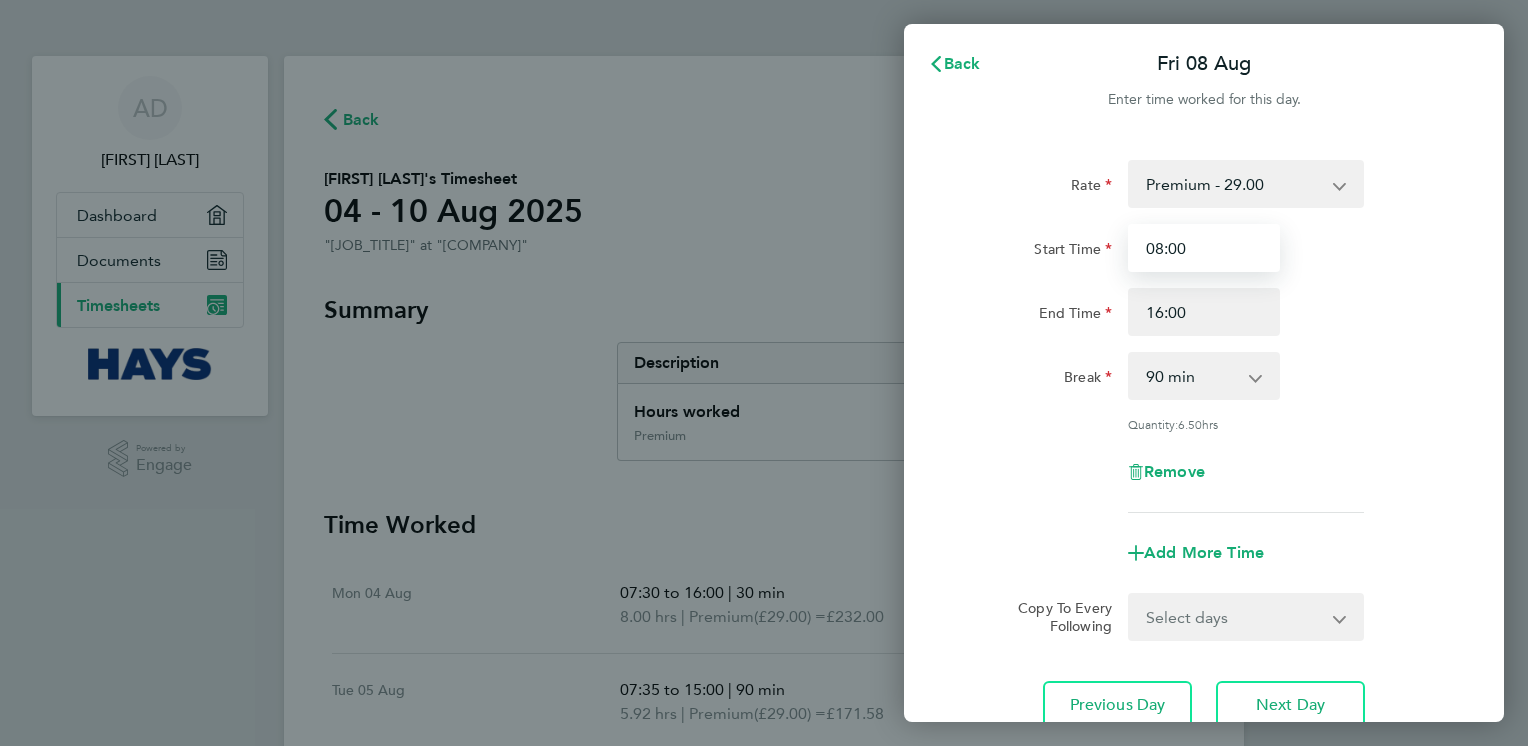drag, startPoint x: 1188, startPoint y: 246, endPoint x: 1070, endPoint y: 262, distance: 119.0798 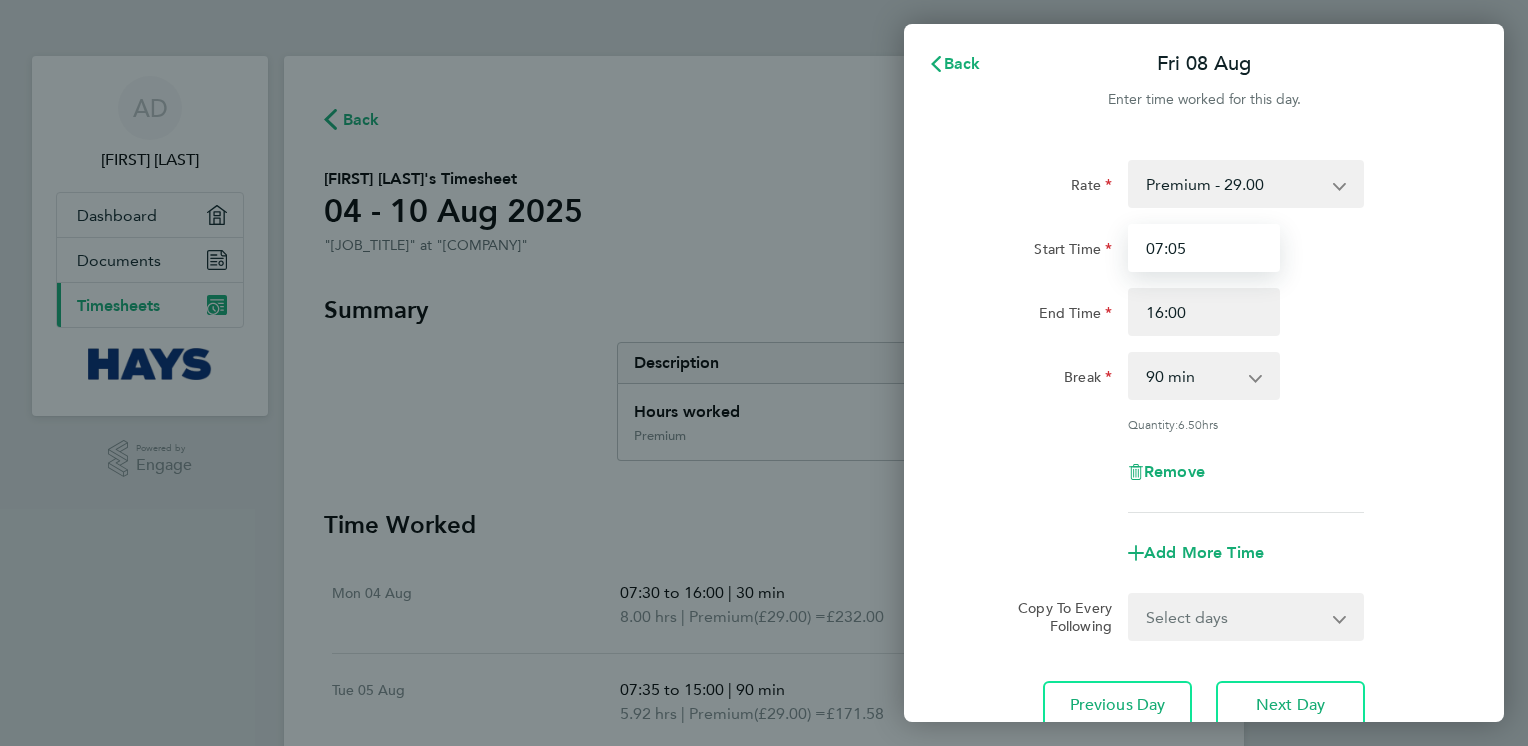 type on "07:05" 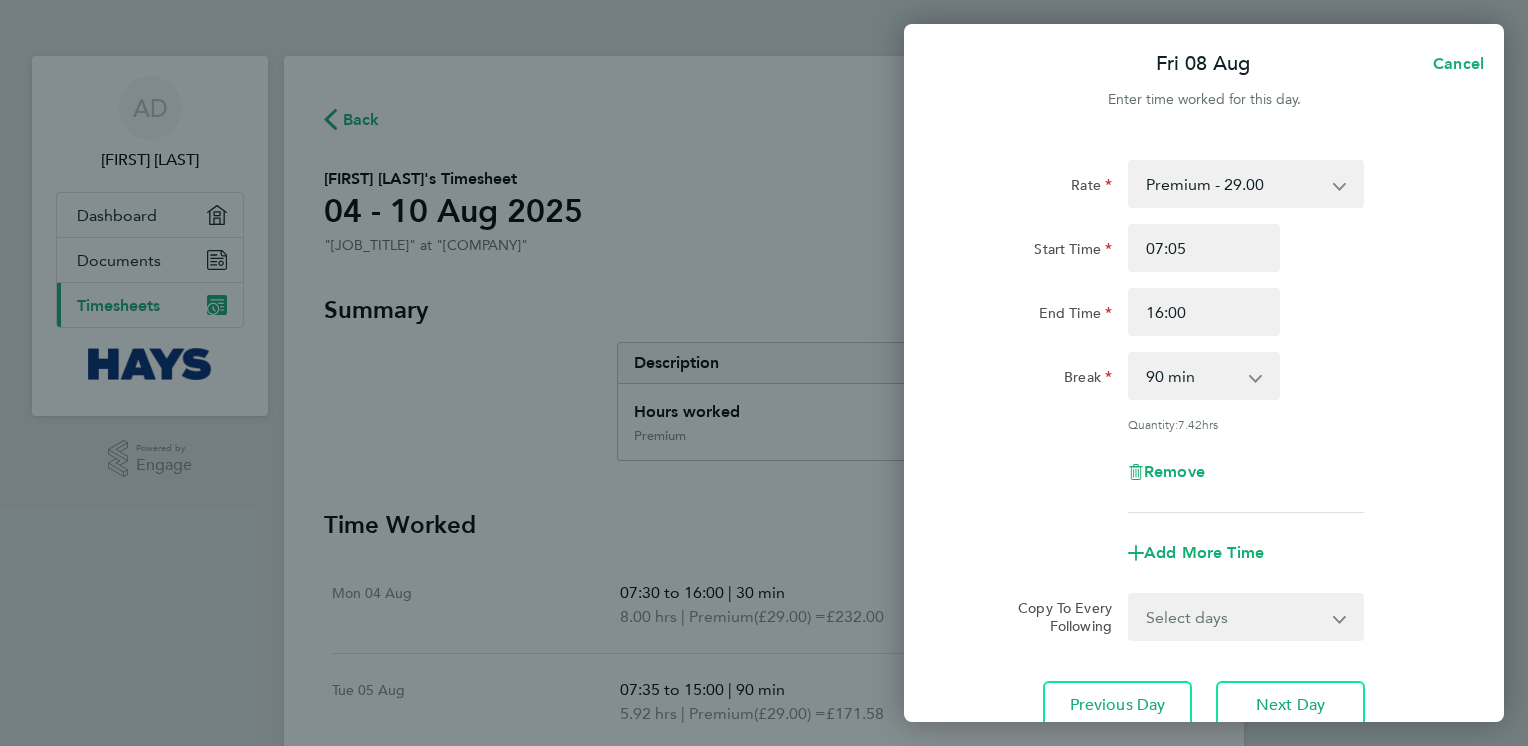 click on "Rate  Premium - 29.00
Start Time [TIME] End Time [TIME] Break  0 min   15 min   30 min   45 min   60 min   75 min   90 min
Quantity:  7.42  hrs
Remove
Add More Time  Copy To Every Following  Select days   Day   Weekend (Sat-Sun)   Saturday   Sunday
Previous Day   Next Day" 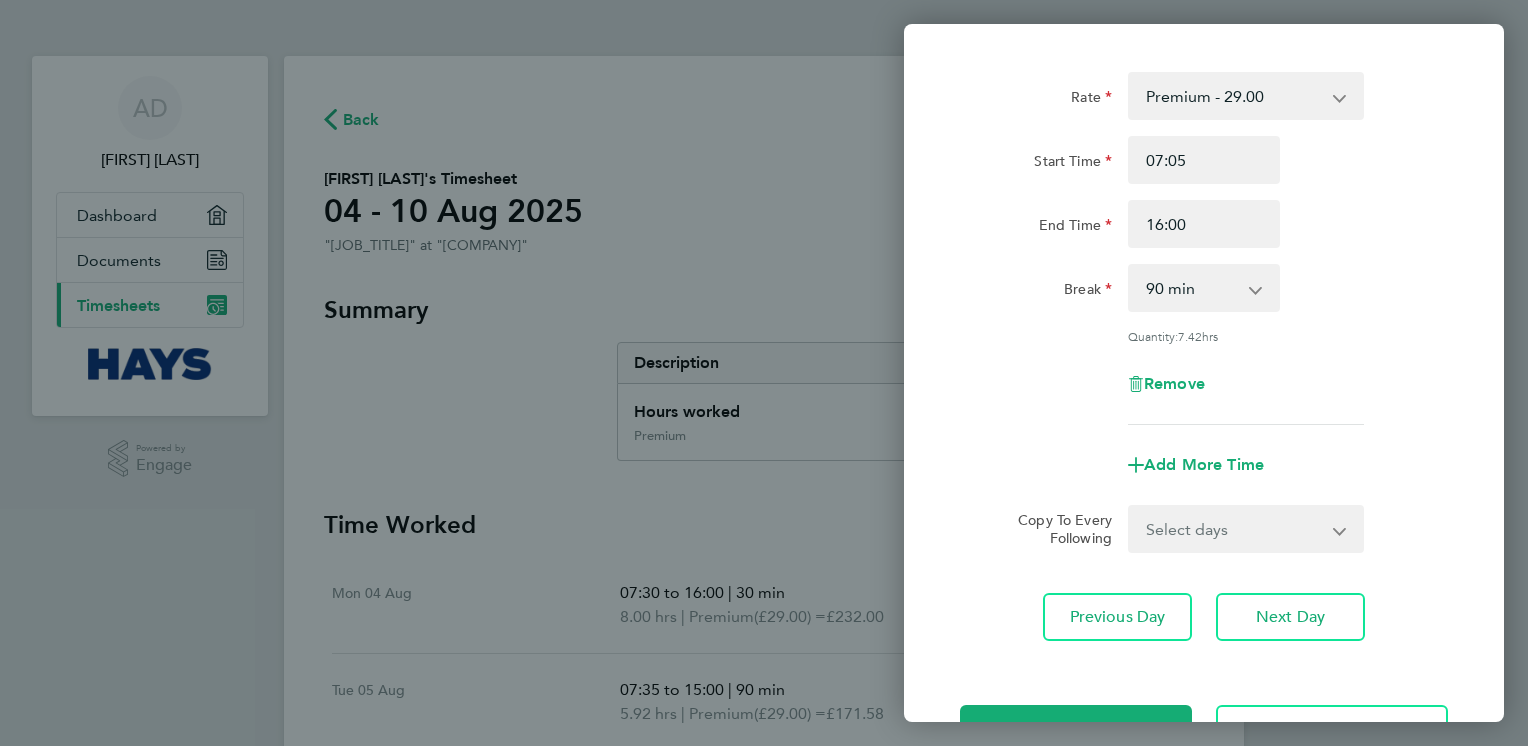 scroll, scrollTop: 156, scrollLeft: 0, axis: vertical 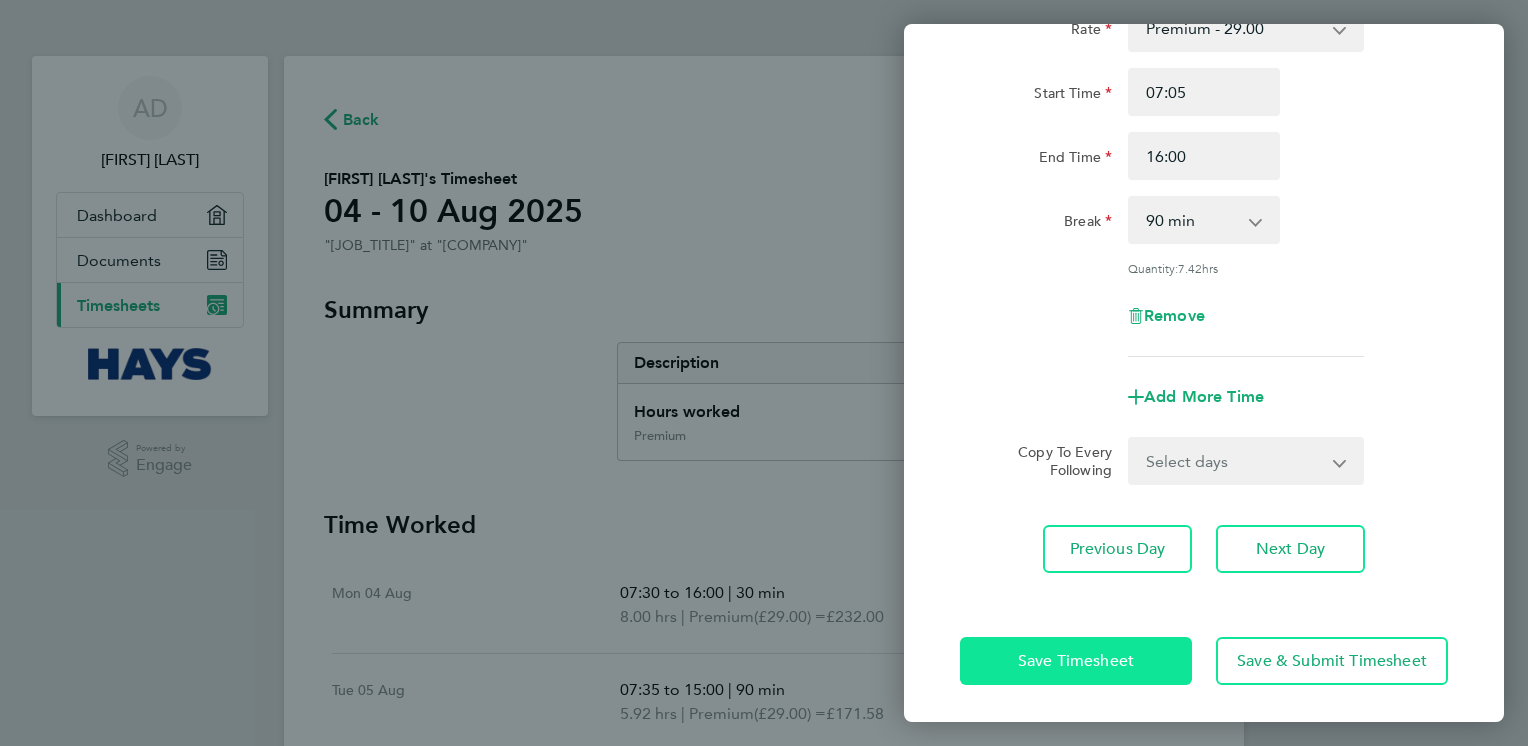 click on "Save Timesheet" 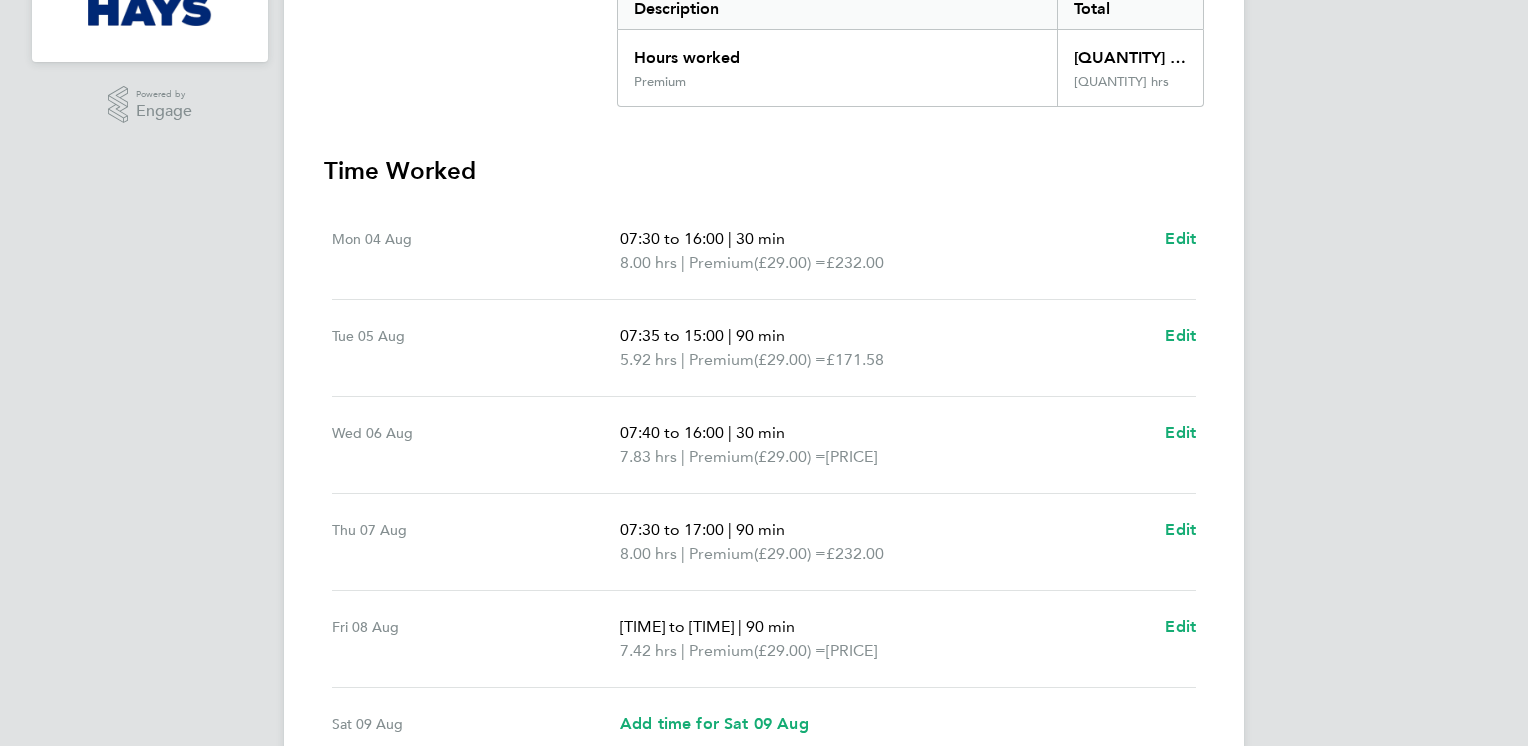 scroll, scrollTop: 360, scrollLeft: 0, axis: vertical 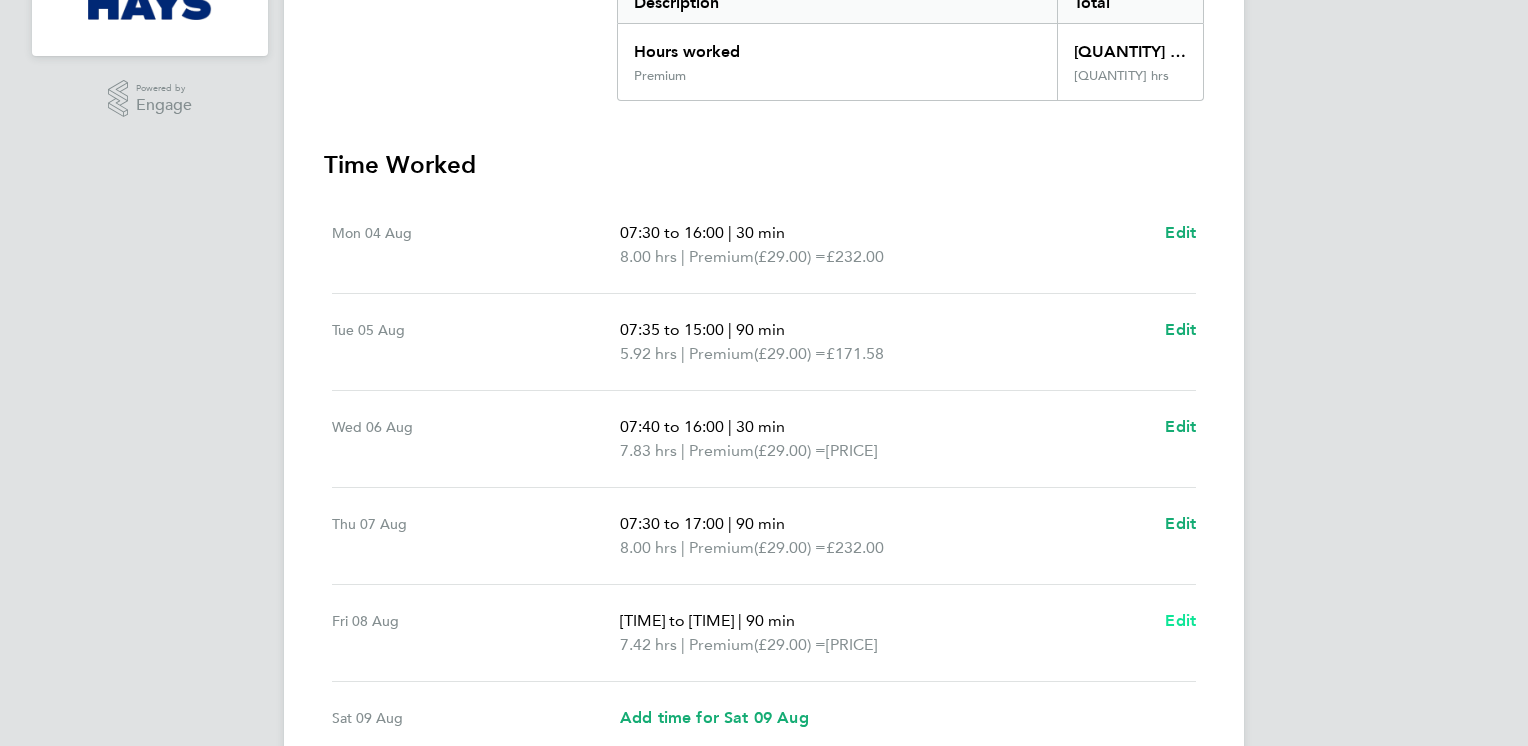 click on "Edit" at bounding box center (1180, 620) 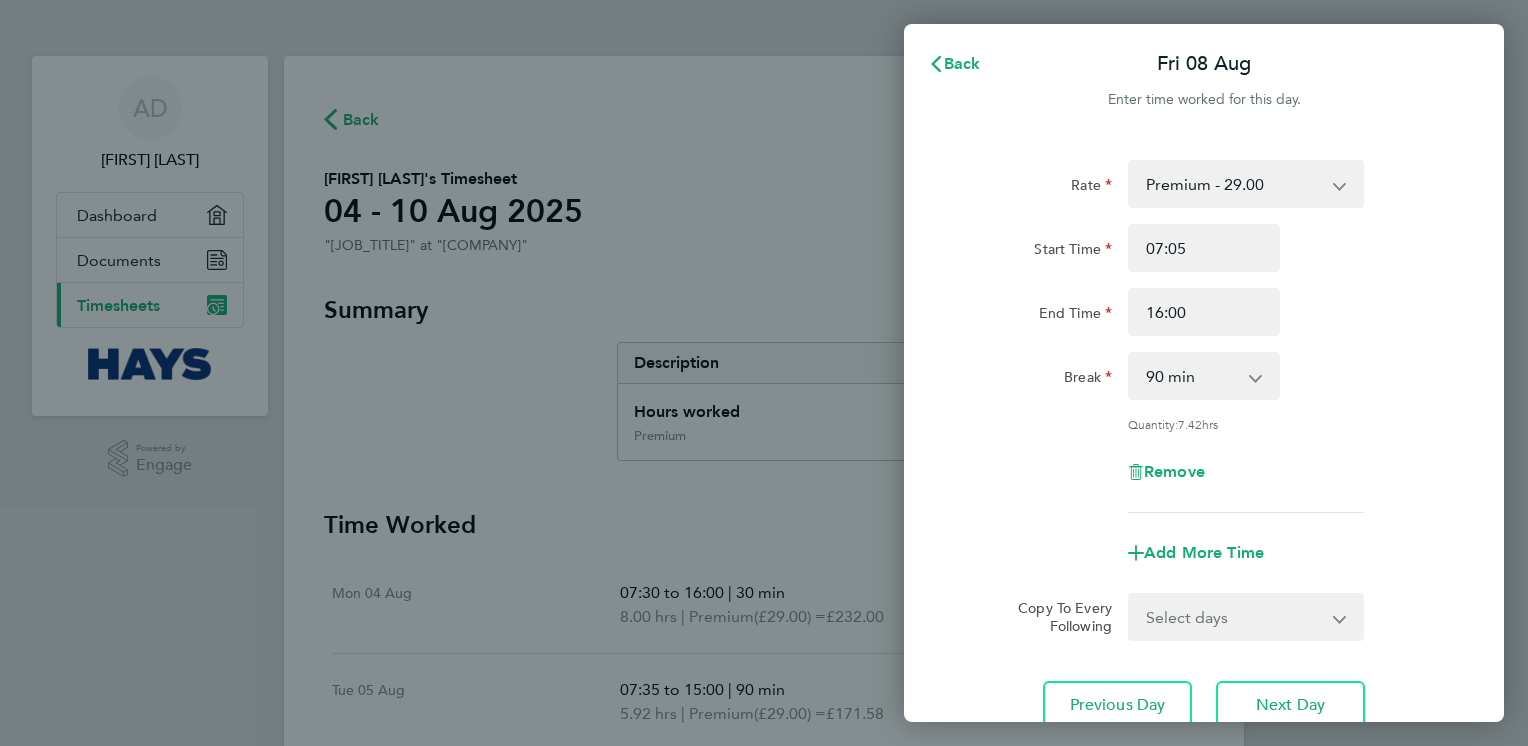 scroll, scrollTop: 0, scrollLeft: 0, axis: both 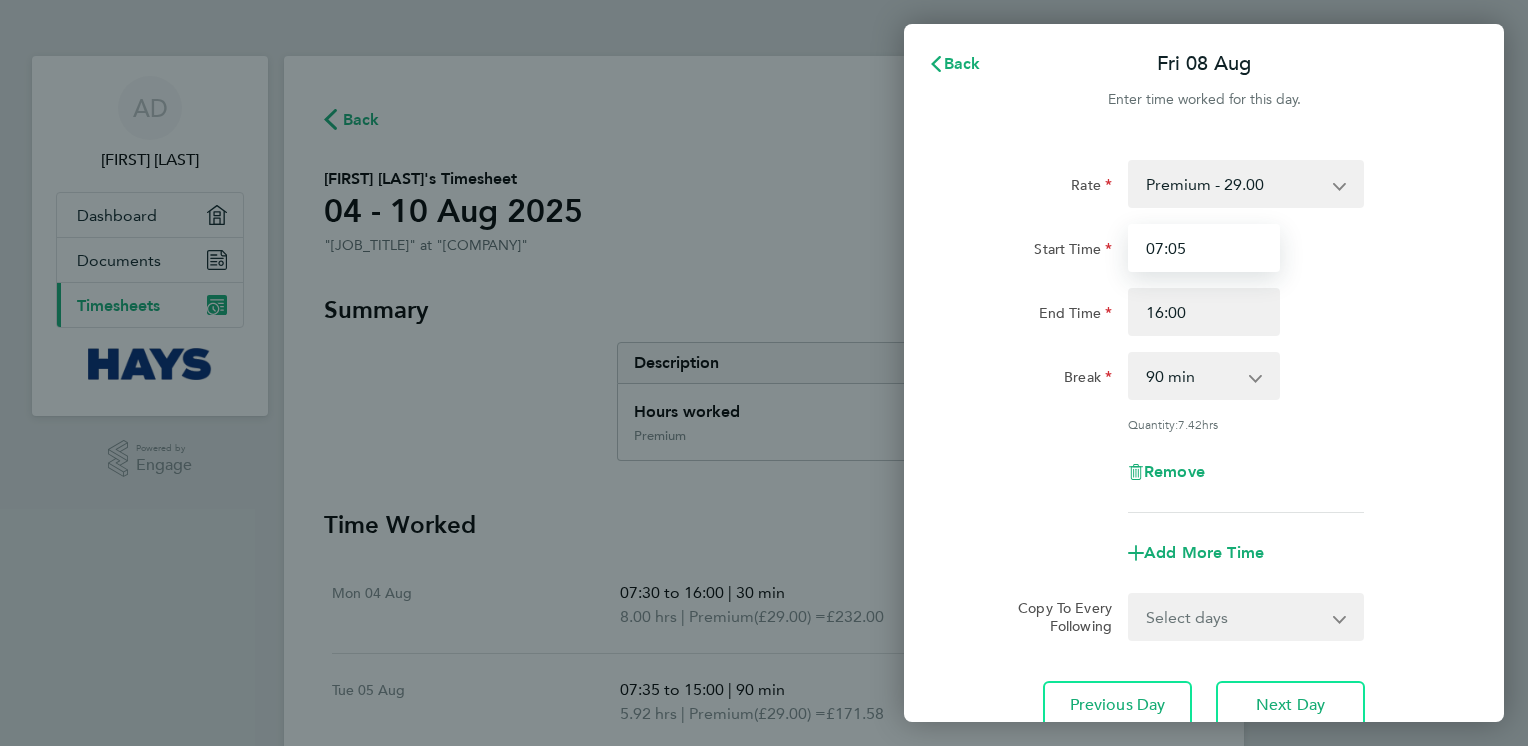 click on "07:05" at bounding box center (1204, 248) 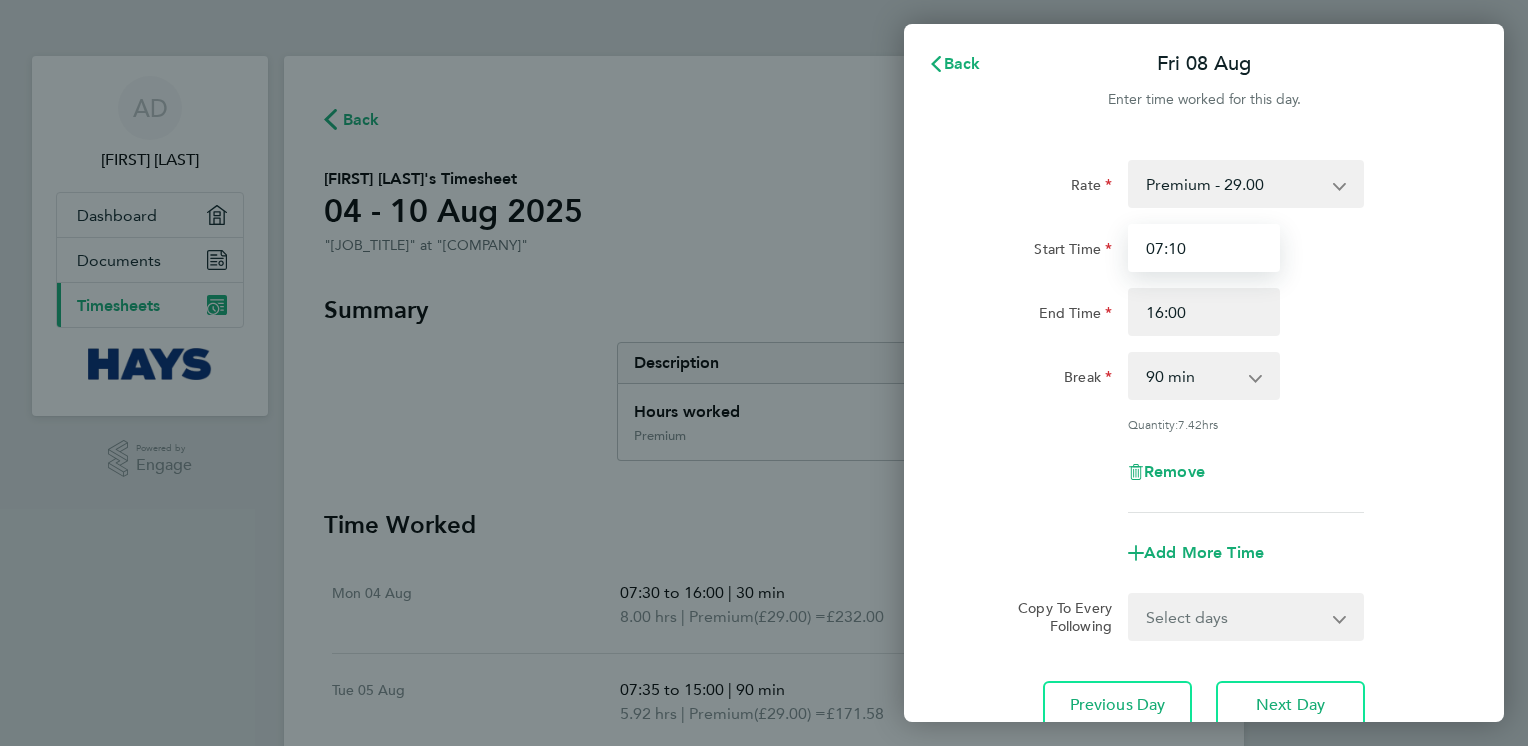 type on "07:10" 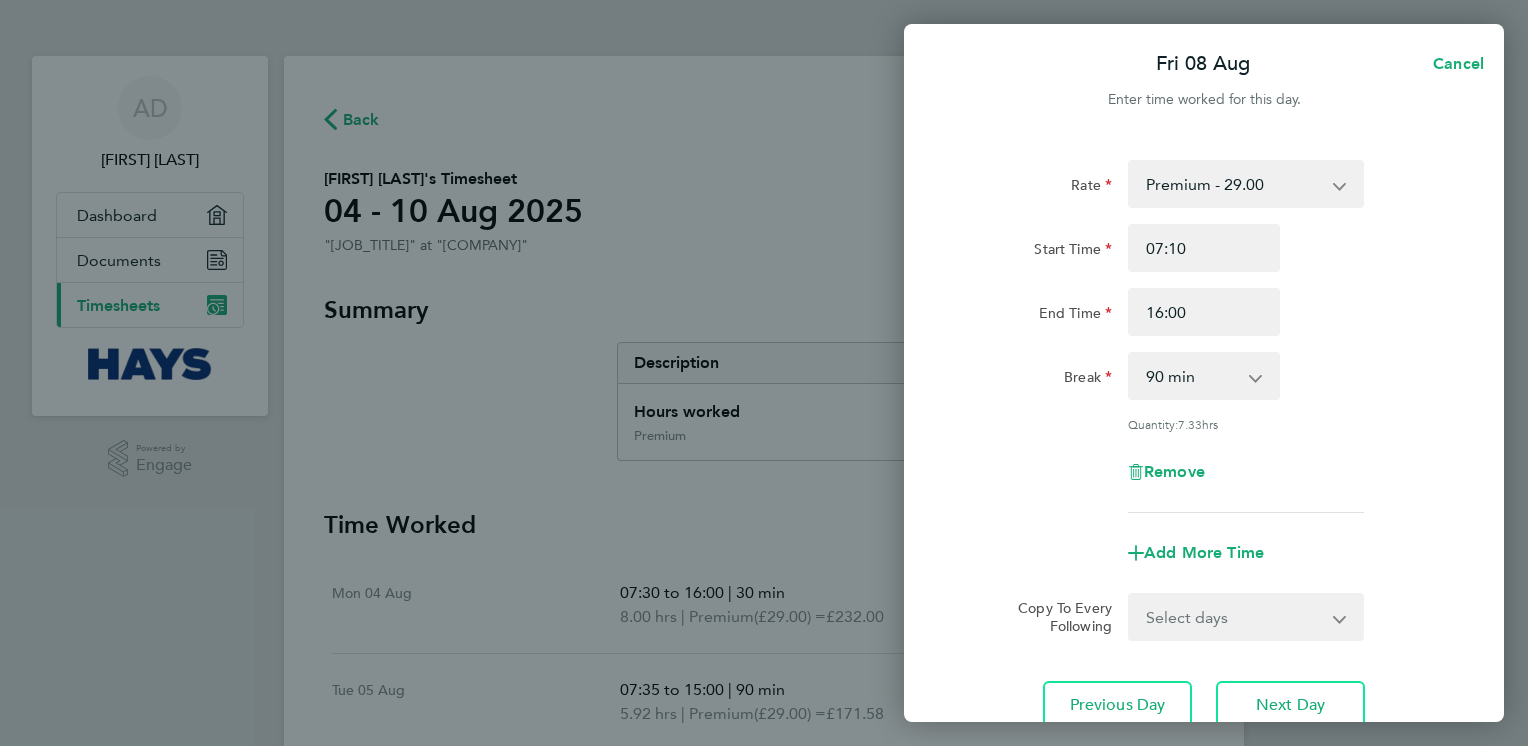 click on "Rate  Premium - 29.00
Start Time [TIME] End Time [TIME] Break  0 min   15 min   30 min   45 min   60 min   75 min   90 min
Quantity:  7.33  hrs
Remove
Add More Time" 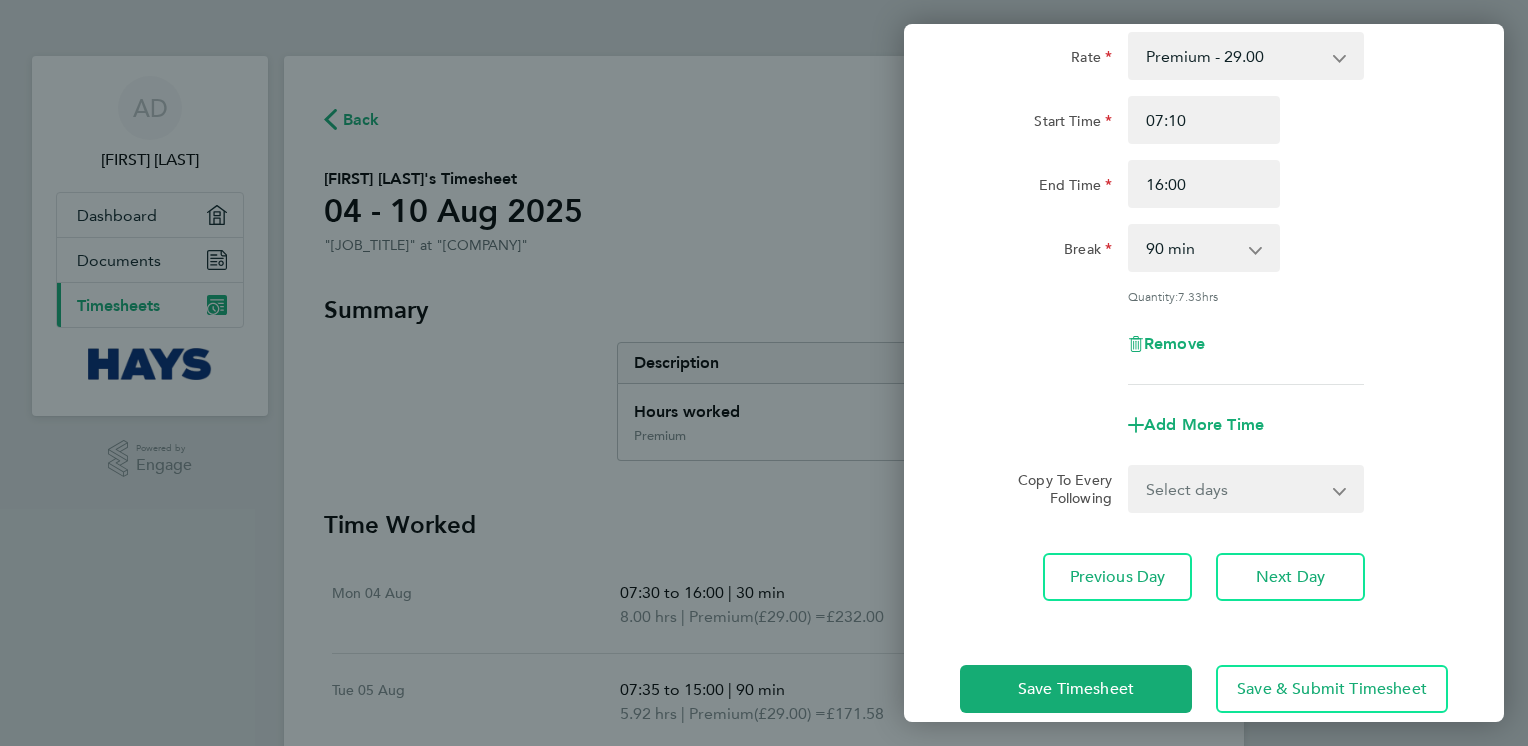 scroll, scrollTop: 156, scrollLeft: 0, axis: vertical 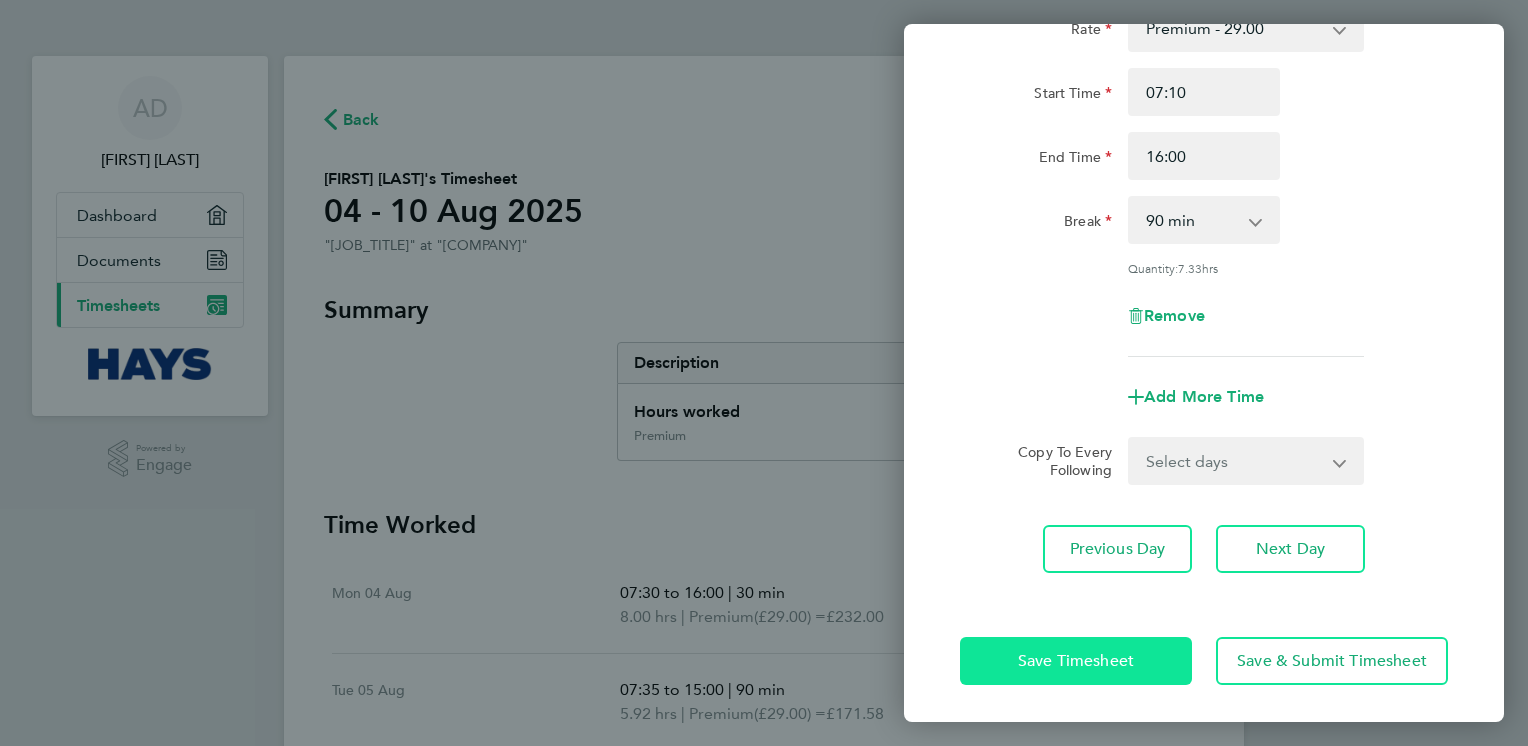 click on "Save Timesheet" 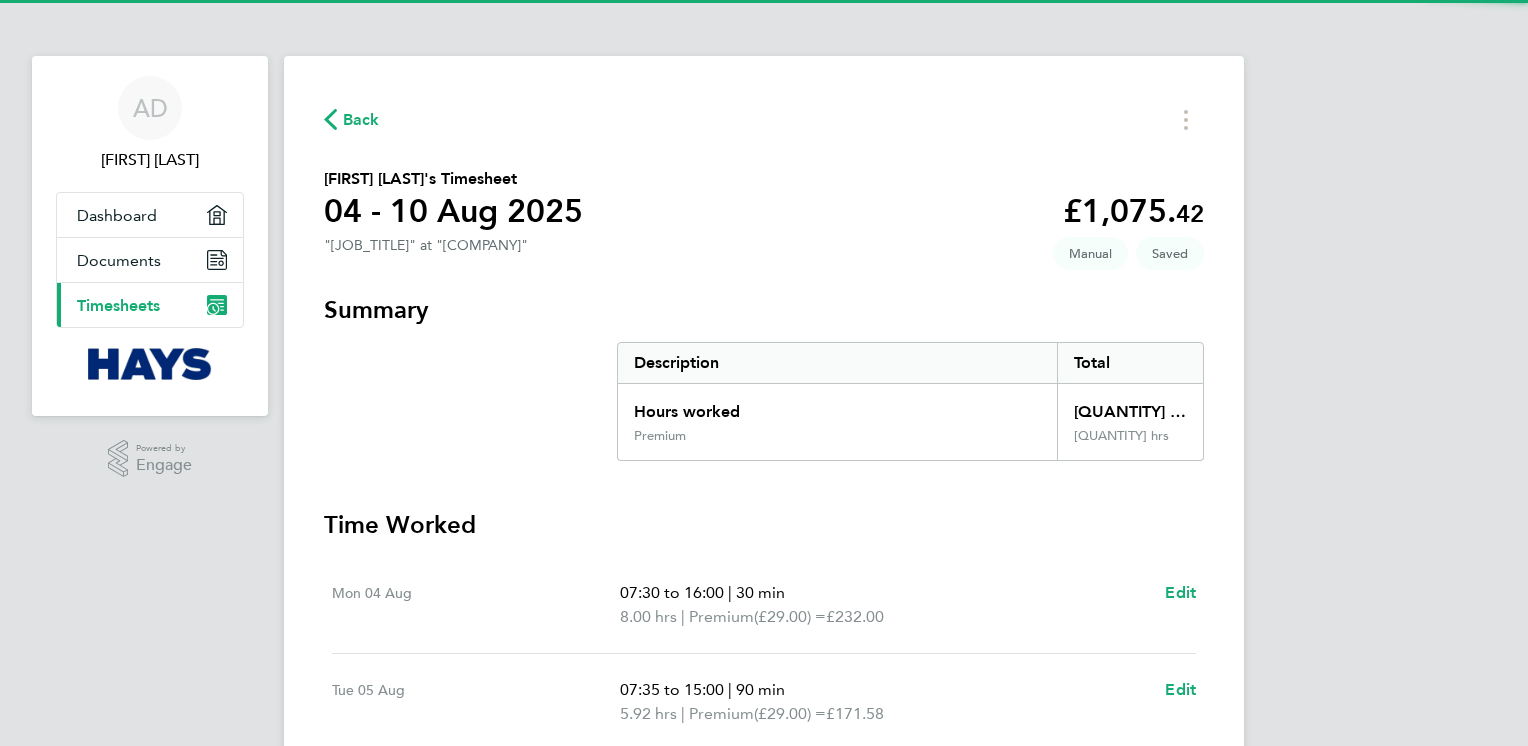 click on "Time Worked   Mon 04 Aug   [TIME] to [TIME]   |   30 min   8.00 hrs   |   Premium   ([PRICE]) =   [PRICE]   Edit   Tue 05 Aug   [TIME] to [TIME]   |   90 min   5.92 hrs   |   Premium   ([PRICE]) =   [PRICE]   Edit   Wed 06 Aug   [TIME] to [TIME]   |   30 min   7.83 hrs   |   Premium   ([PRICE]) =   [PRICE]   Edit   Thu 07 Aug   [TIME] to [TIME]   |   90 min   8.00 hrs   |   Premium   ([PRICE]) =   [PRICE]   Edit   Fri 08 Aug   [TIME] to [TIME]   |   90 min   7.33 hrs   |   Premium   ([PRICE]) =   [PRICE]   Edit   Sat 09 Aug   Add time for Sat 09 Aug   Add time for Sat 09 Aug   Sun 10 Aug   Add time for Sun 10 Aug   Add time for Sun 10 Aug   Submit For Approval" at bounding box center (764, 896) 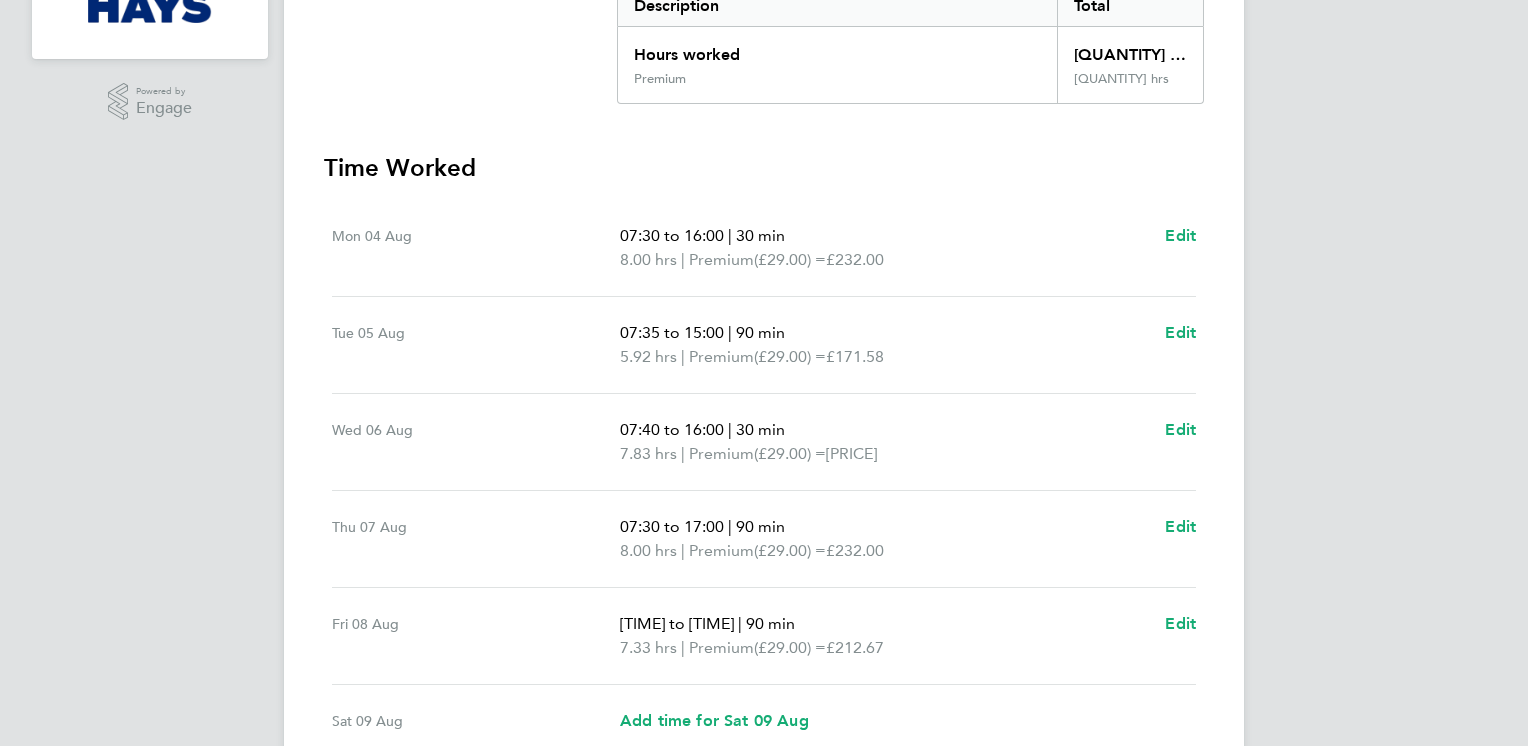 scroll, scrollTop: 360, scrollLeft: 0, axis: vertical 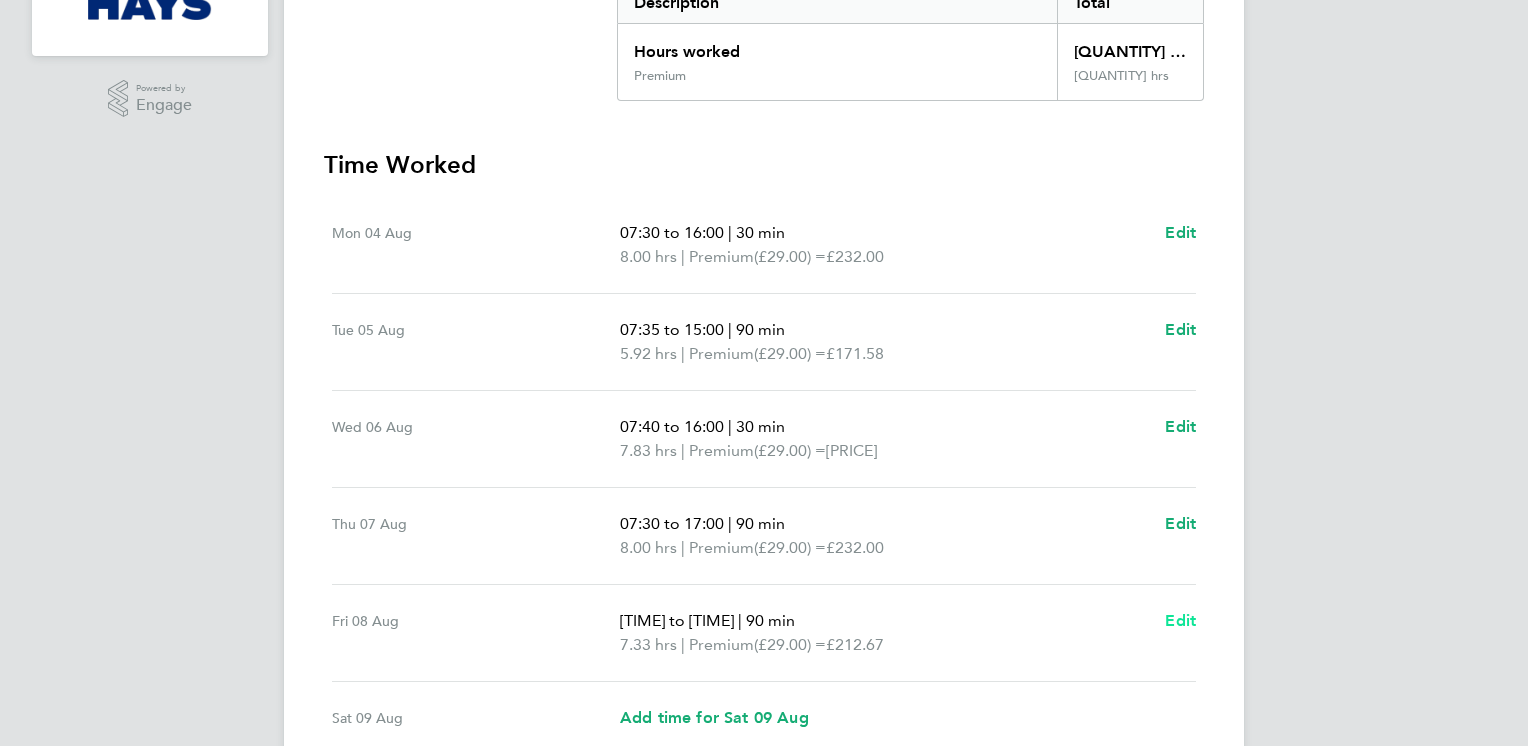 click on "Edit" at bounding box center [1180, 620] 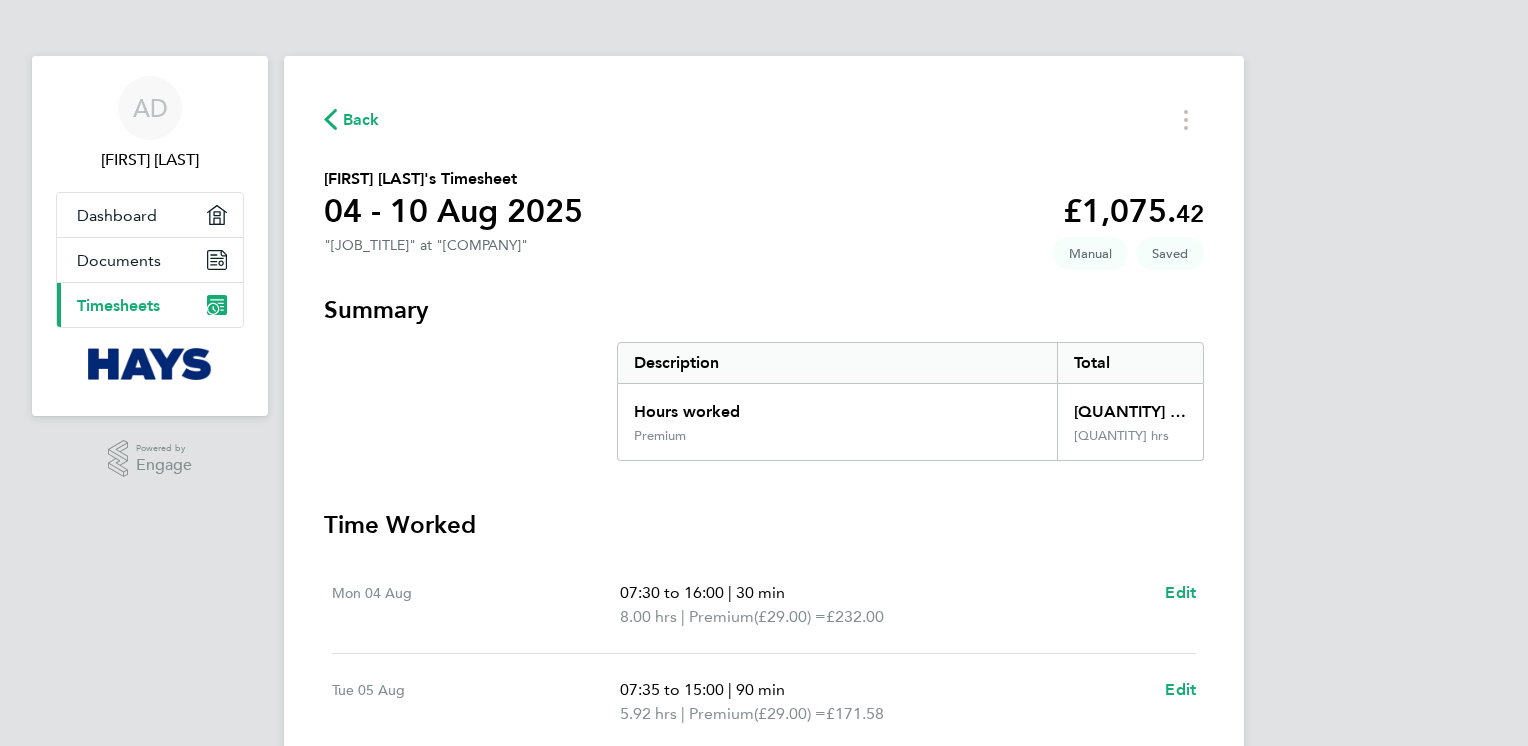 select on "90" 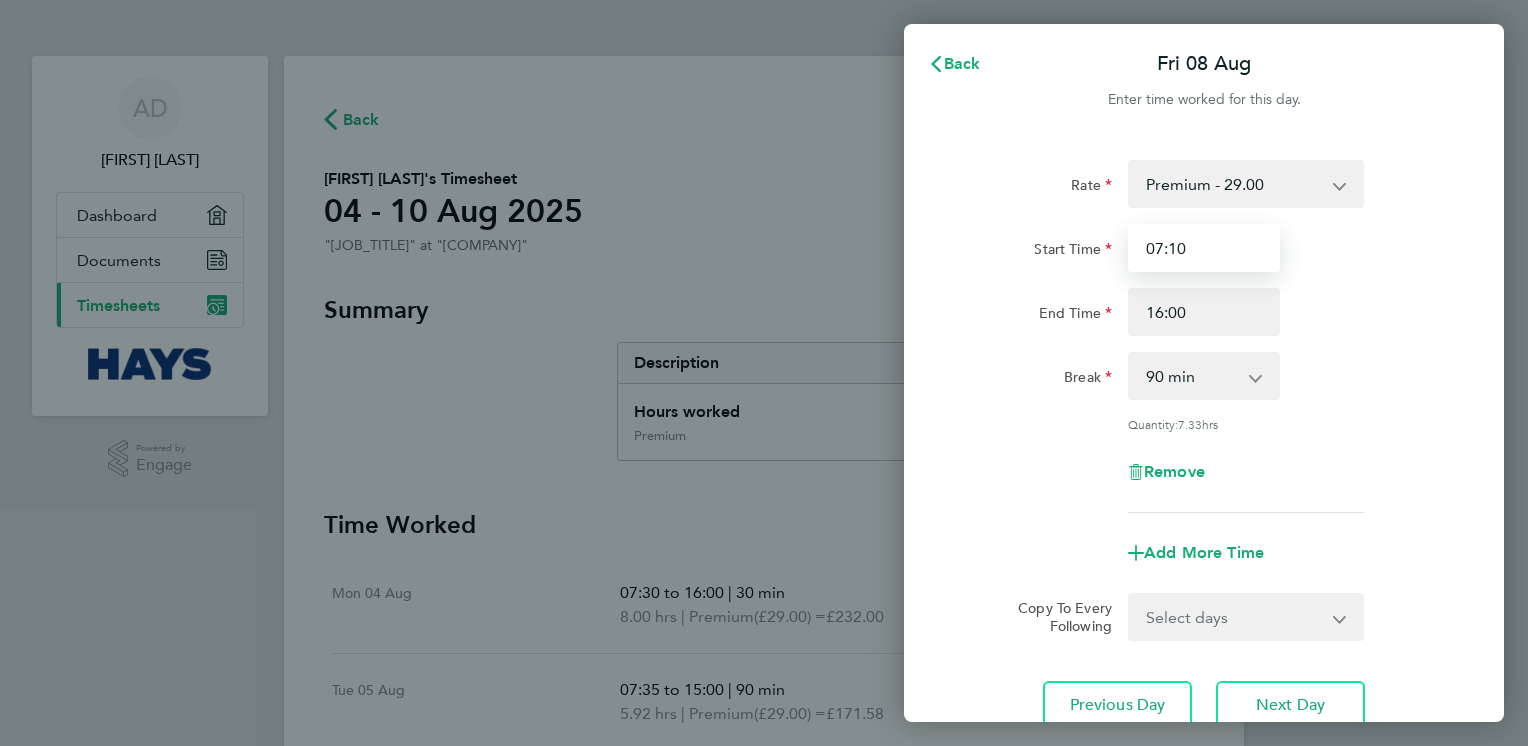 click on "07:10" at bounding box center [1204, 248] 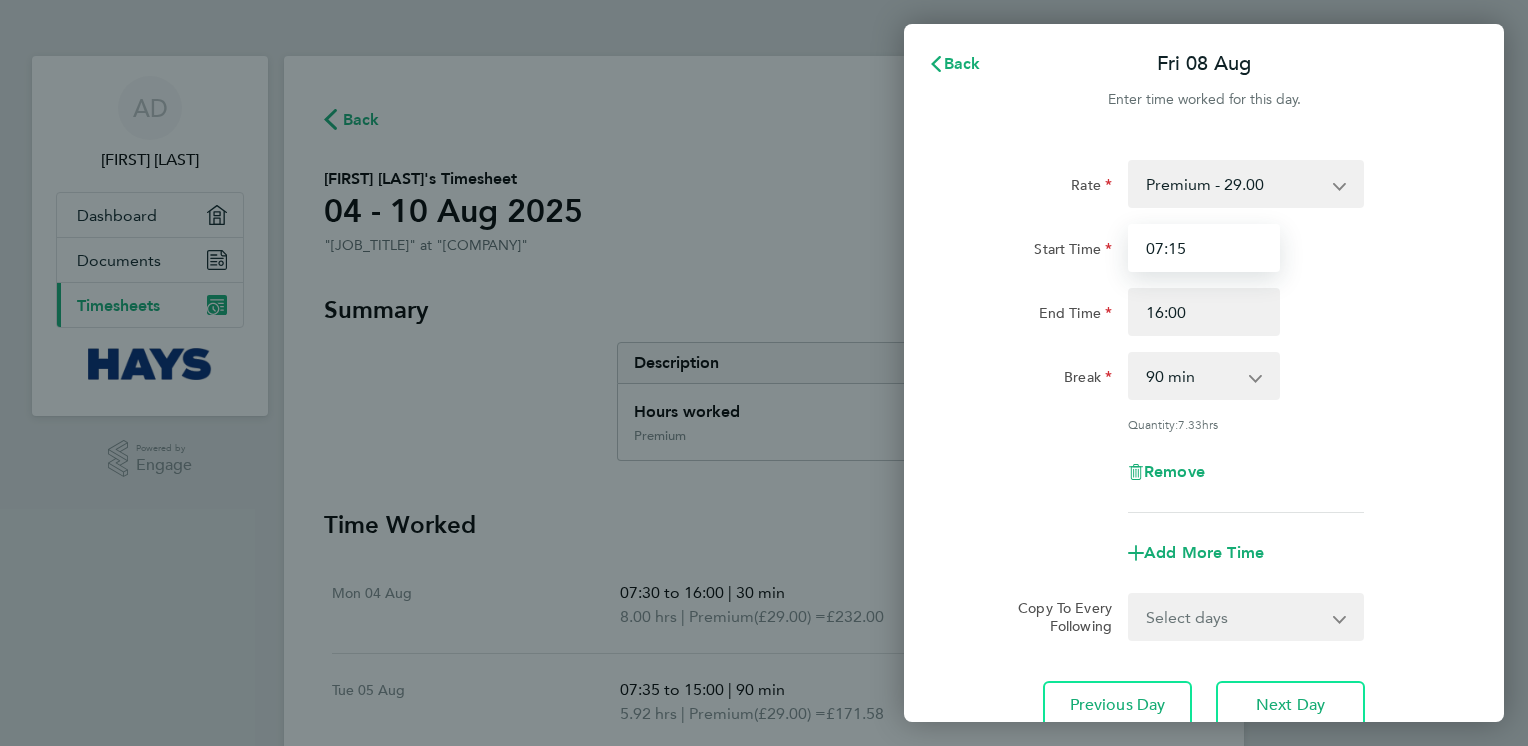 type on "07:15" 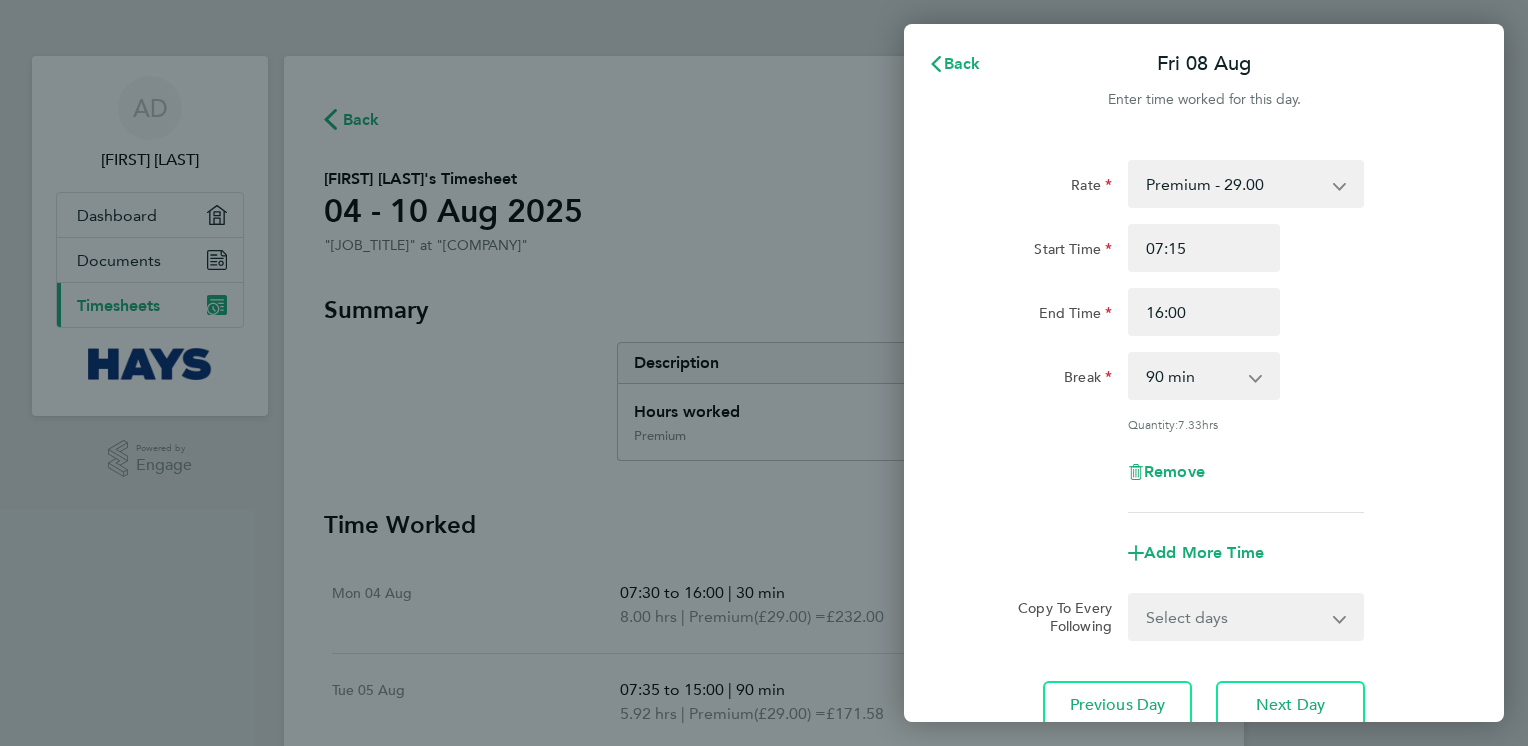 click on "Rate  Premium - 29.00
Start Time [TIME] End Time [TIME] Break  0 min   15 min   30 min   45 min   60 min   75 min   90 min
Quantity:  7.33  hrs
Remove
Add More Time  Copy To Every Following  Select days   Day   Weekend (Sat-Sun)   Saturday   Sunday
Previous Day   Next Day" 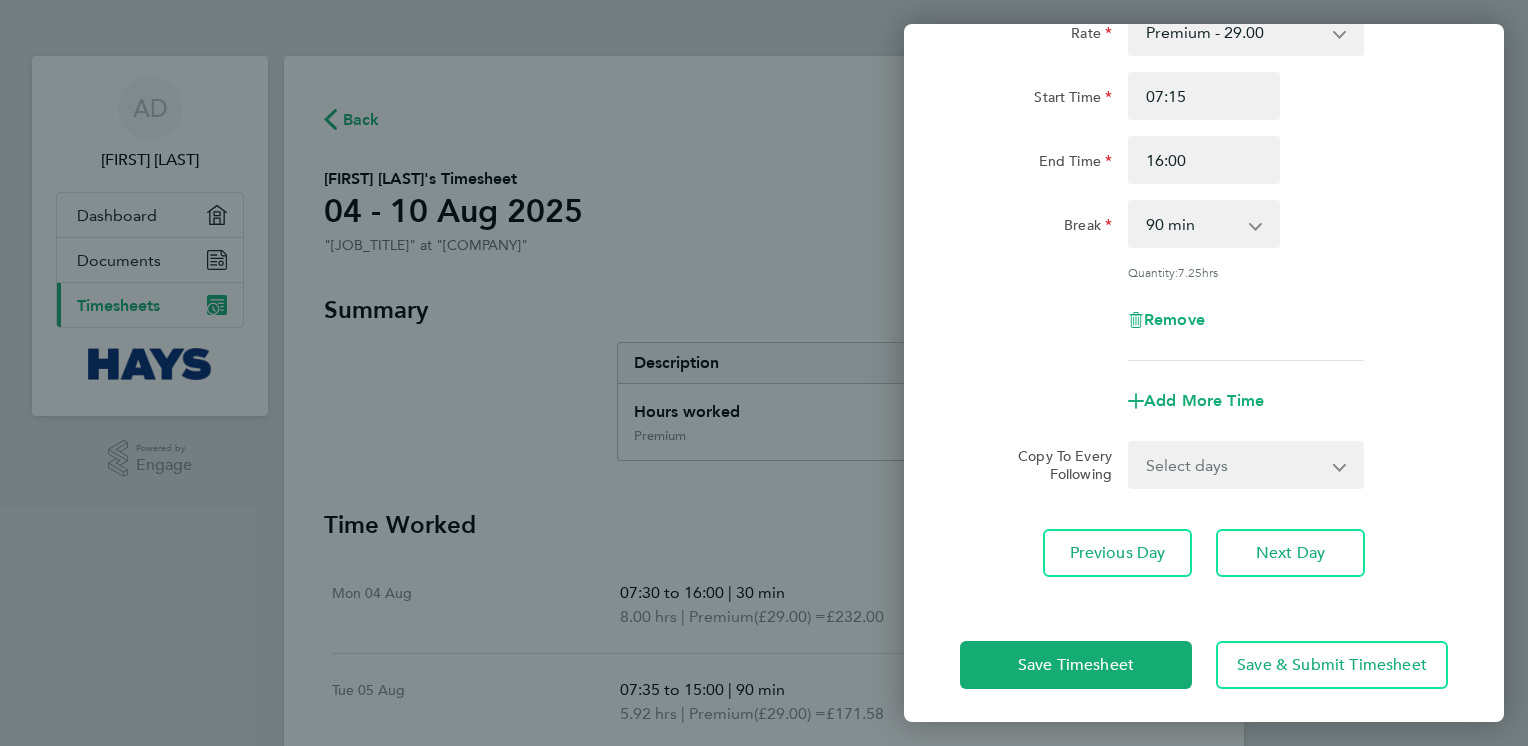 scroll, scrollTop: 156, scrollLeft: 0, axis: vertical 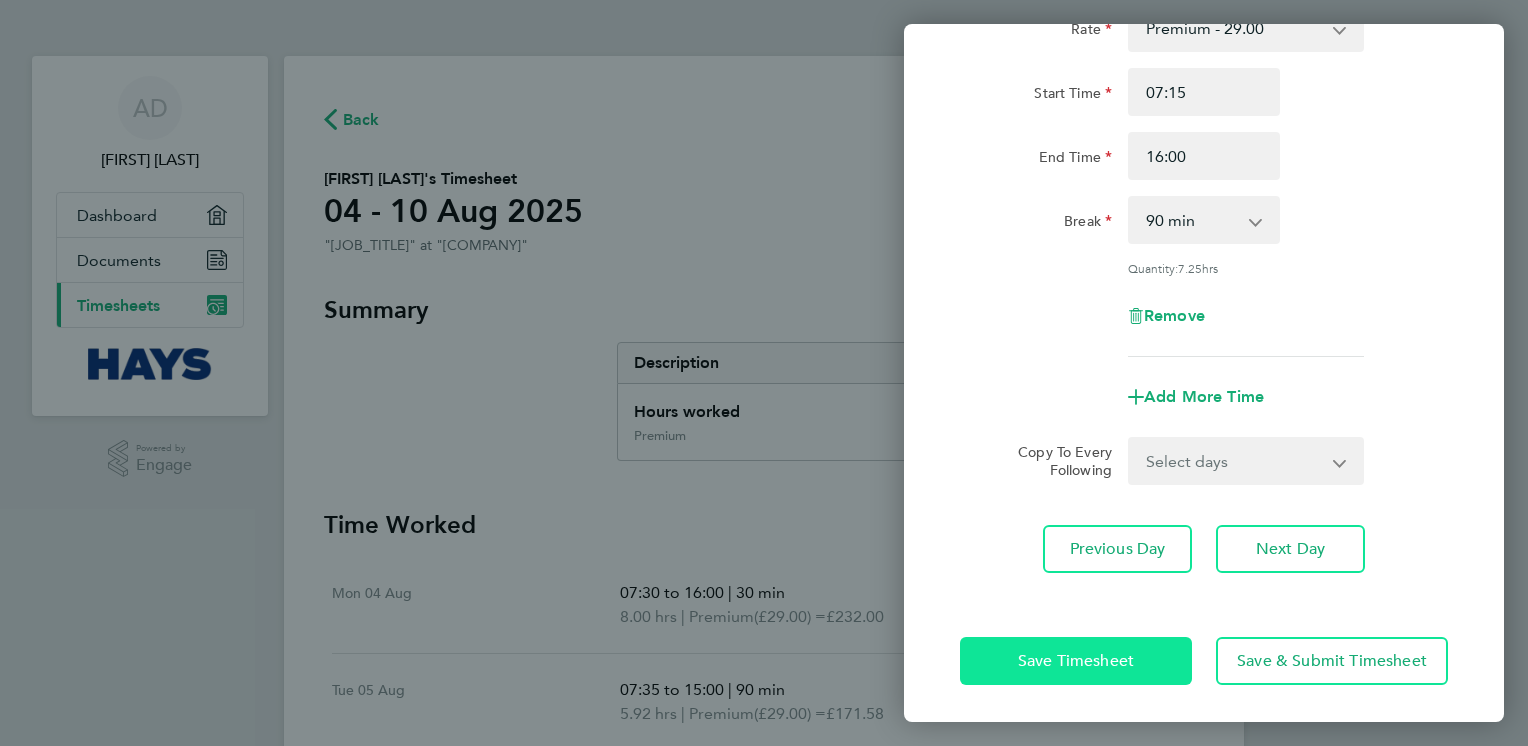 click on "Save Timesheet" 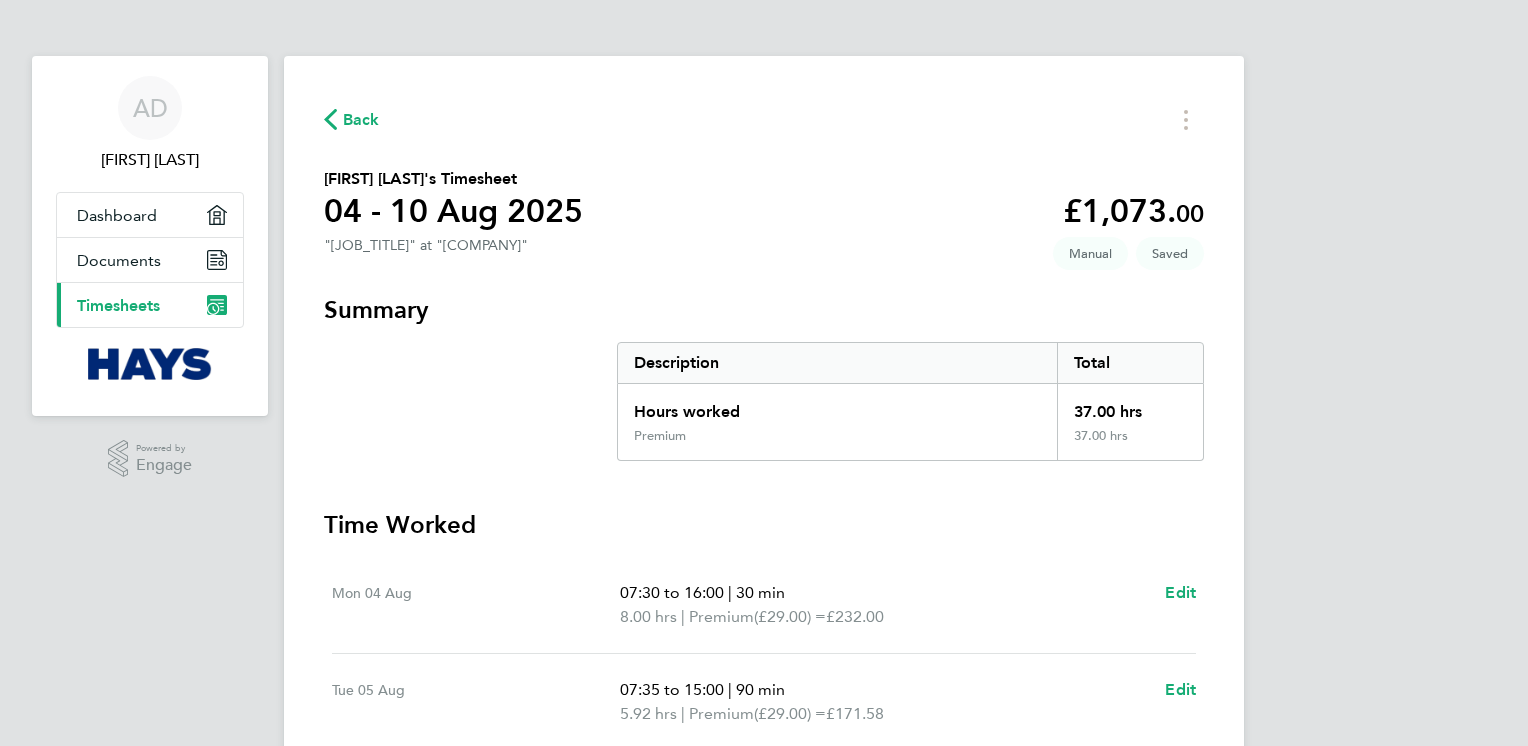 click on "Time Worked" at bounding box center [764, 525] 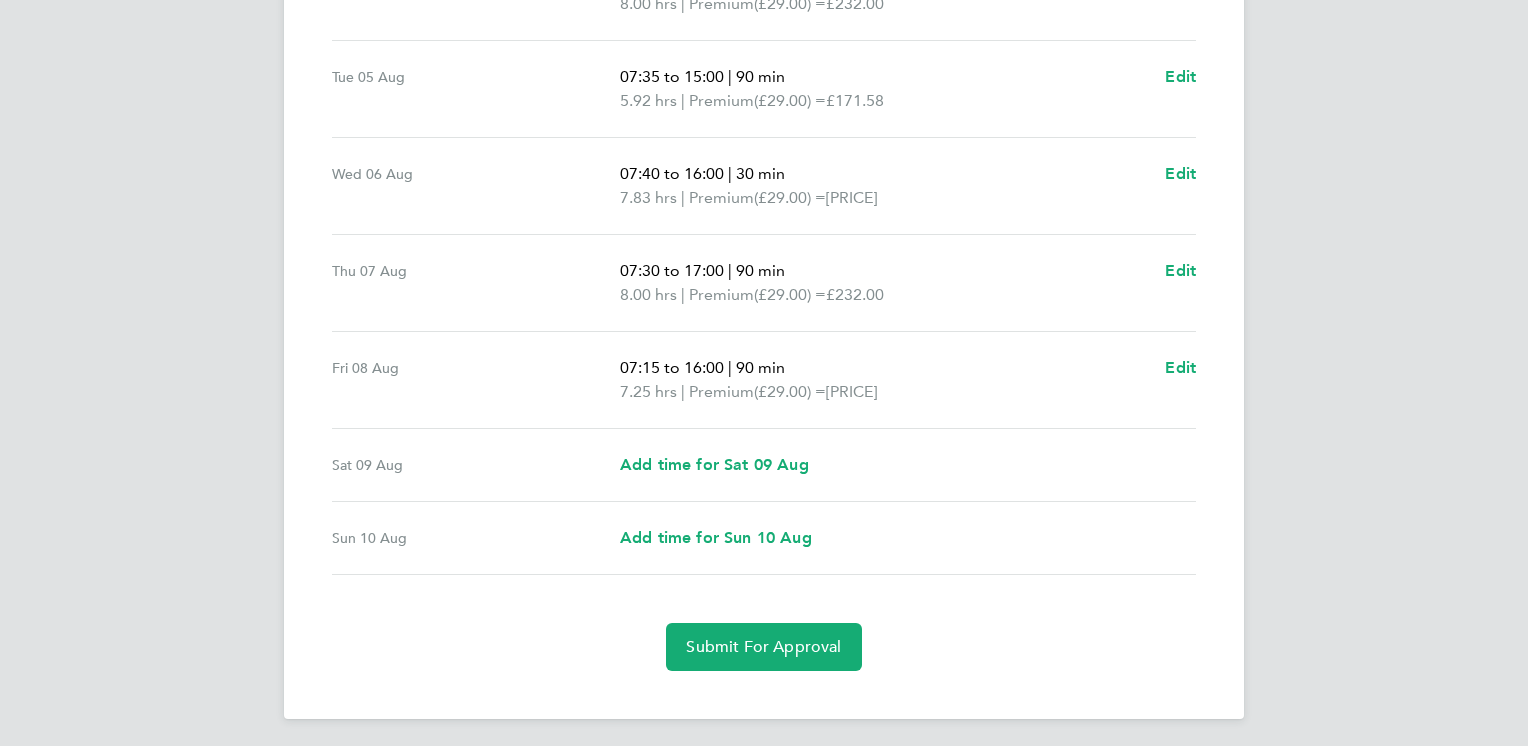 scroll, scrollTop: 616, scrollLeft: 0, axis: vertical 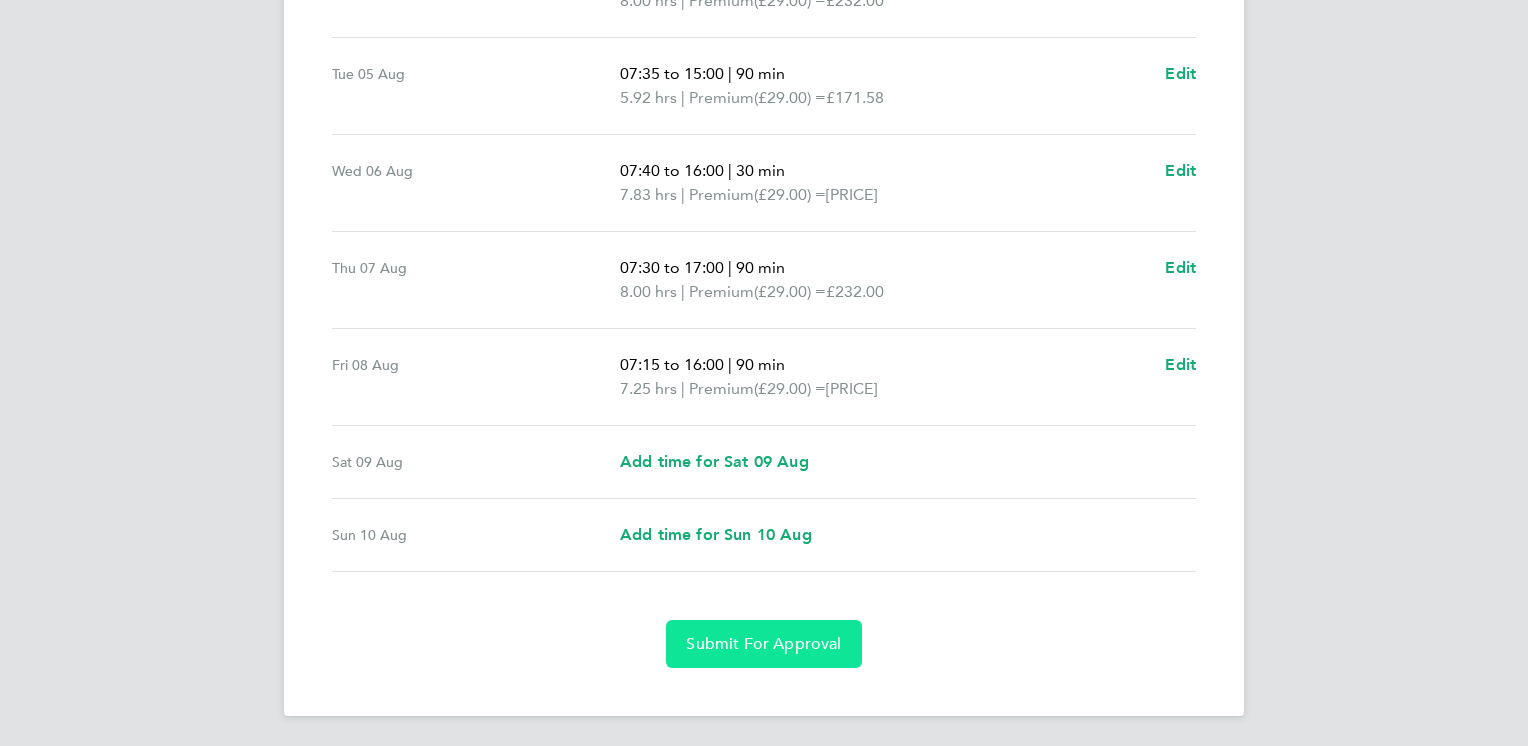 click on "Submit For Approval" 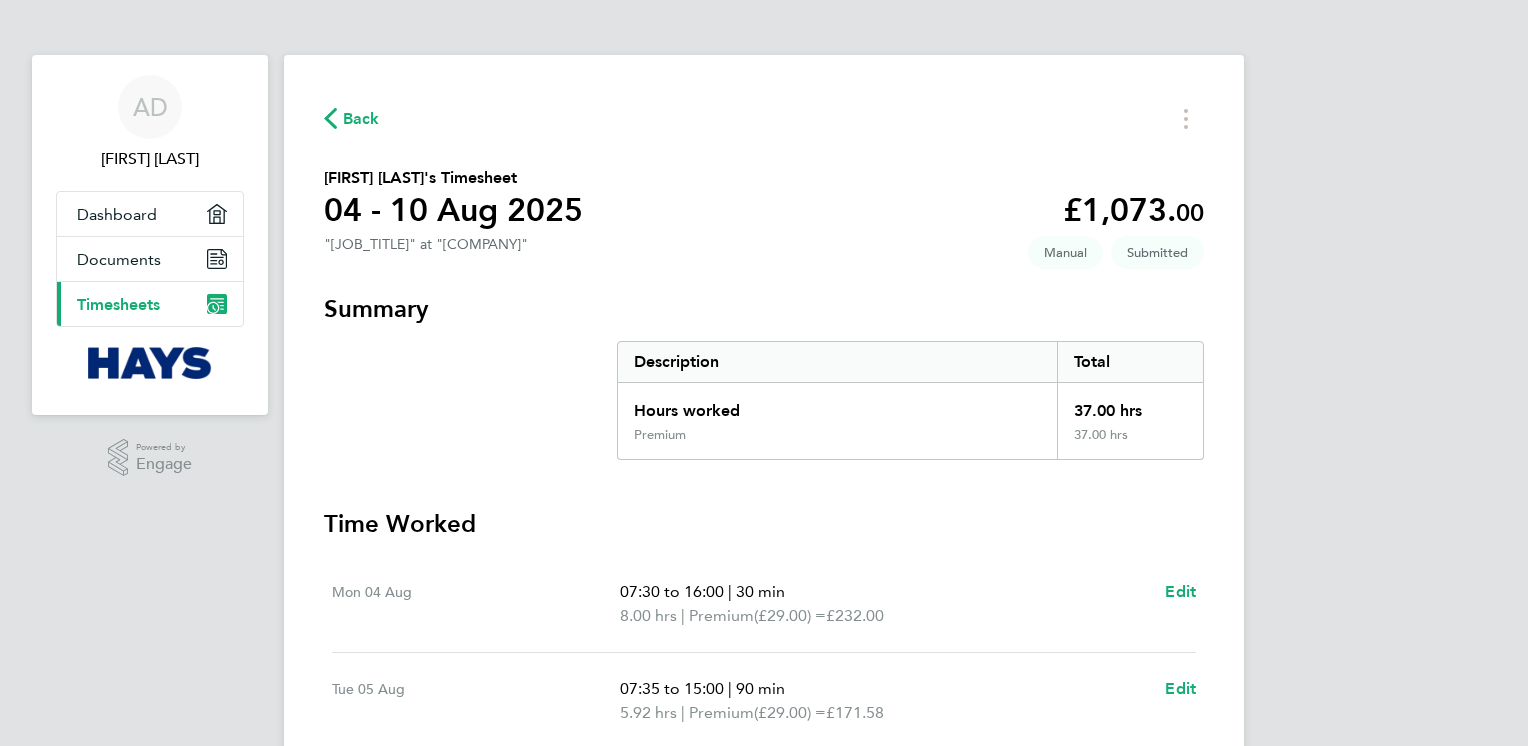 scroll, scrollTop: 0, scrollLeft: 0, axis: both 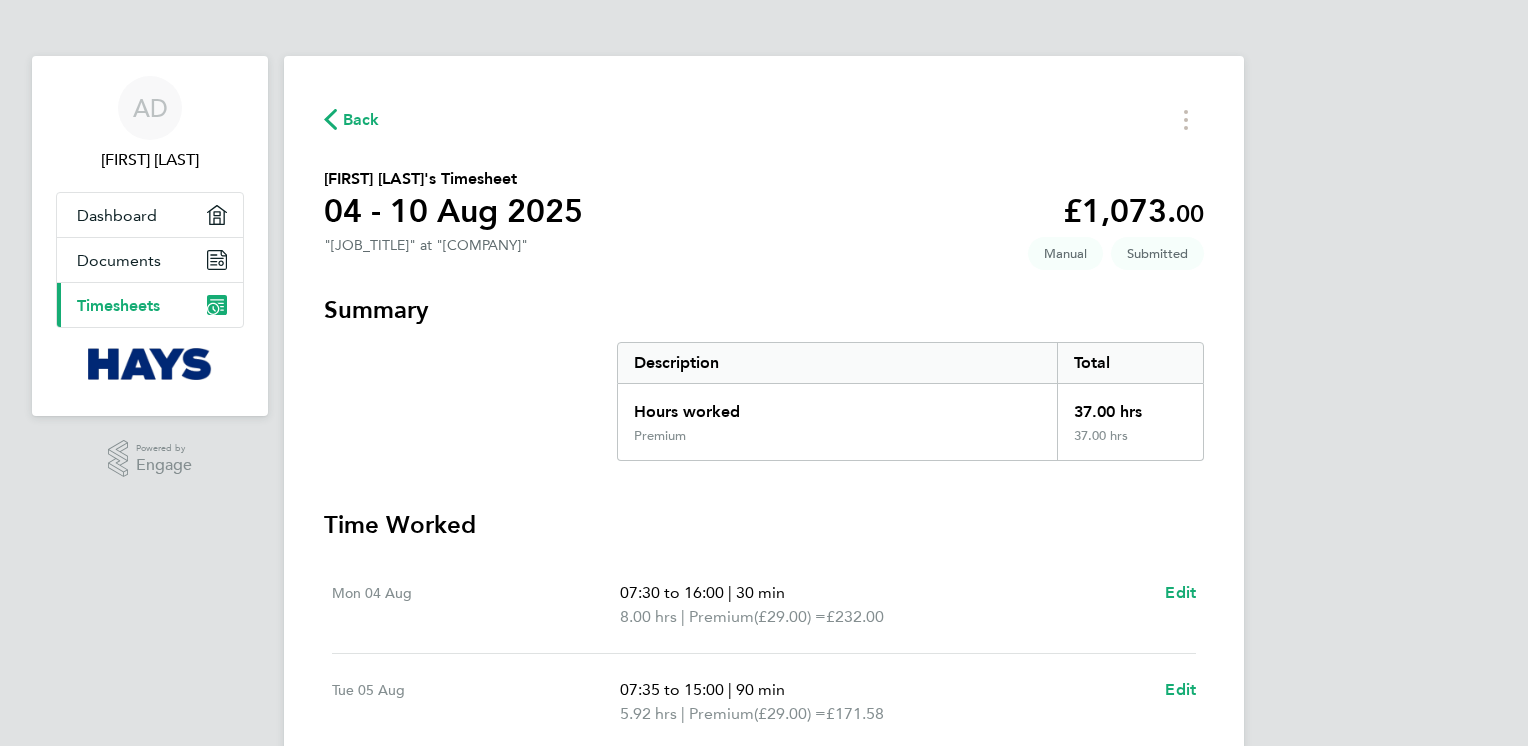 click on "Timesheets" at bounding box center [118, 305] 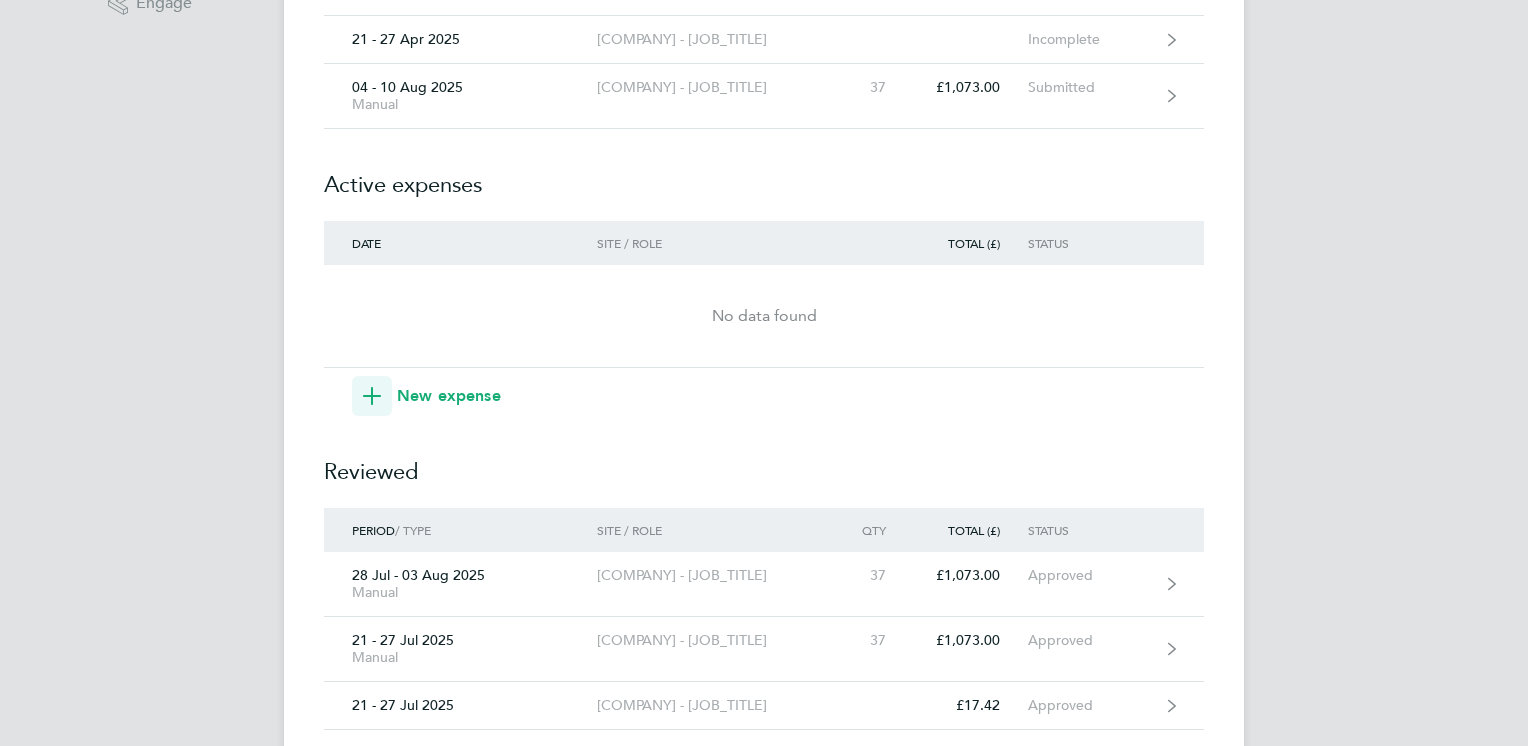 scroll, scrollTop: 440, scrollLeft: 0, axis: vertical 